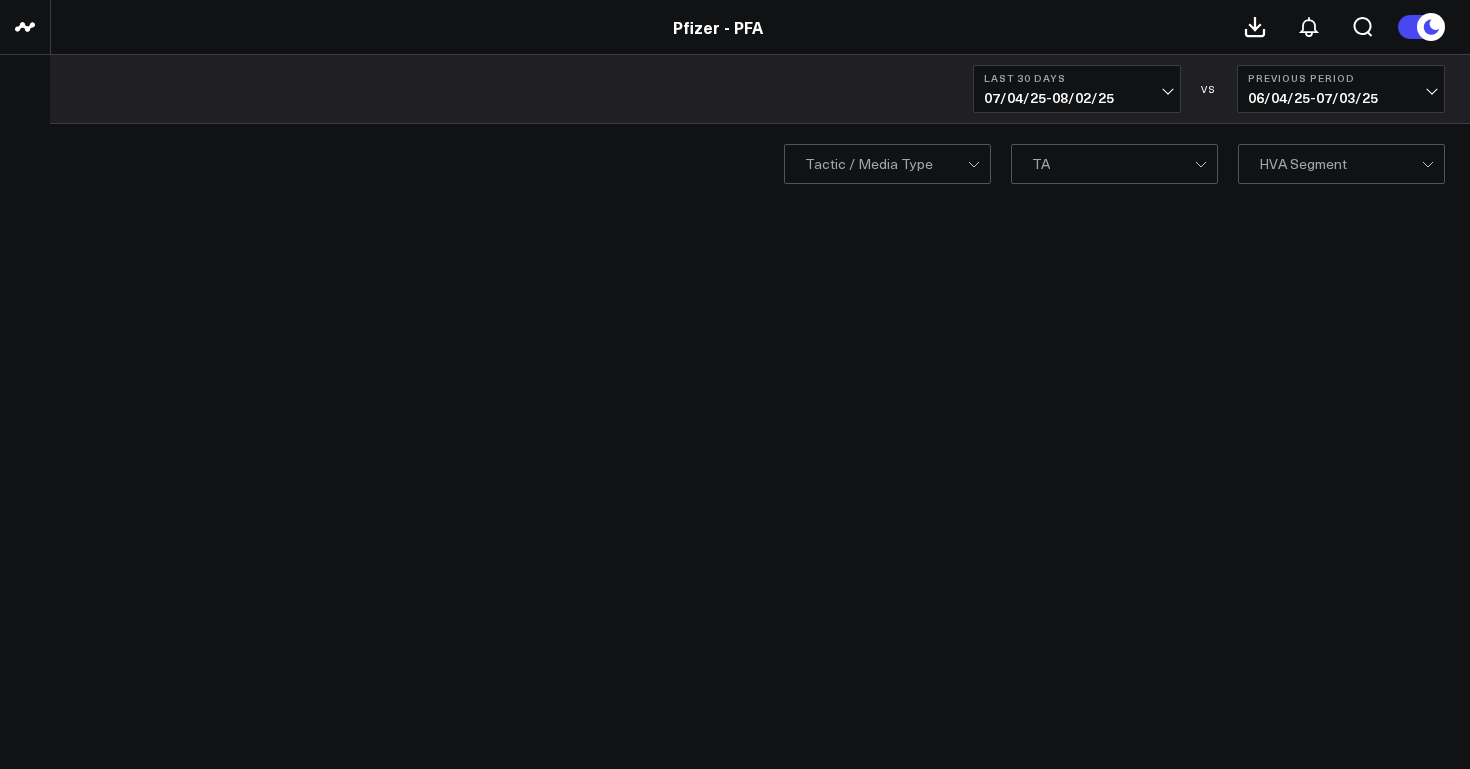 scroll, scrollTop: 0, scrollLeft: 0, axis: both 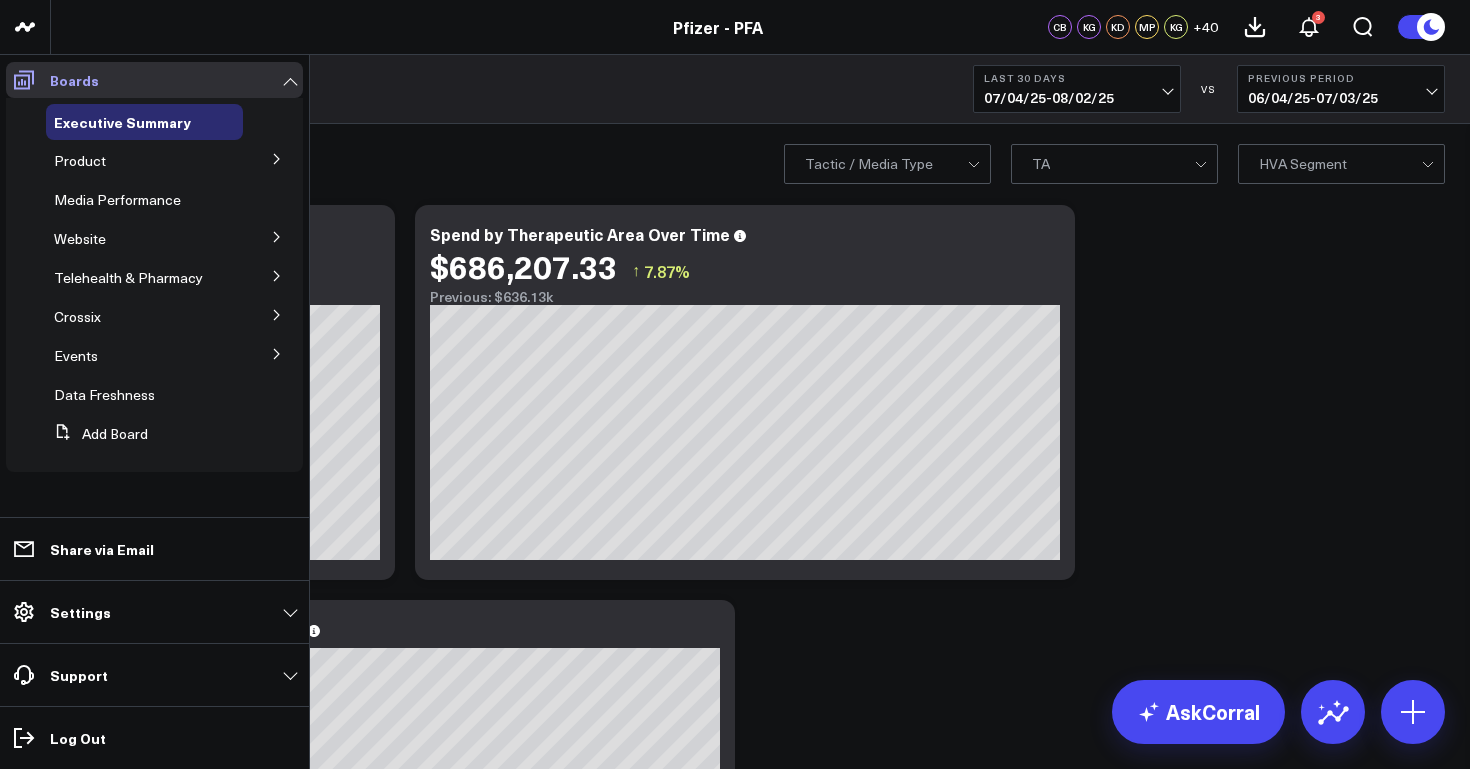click 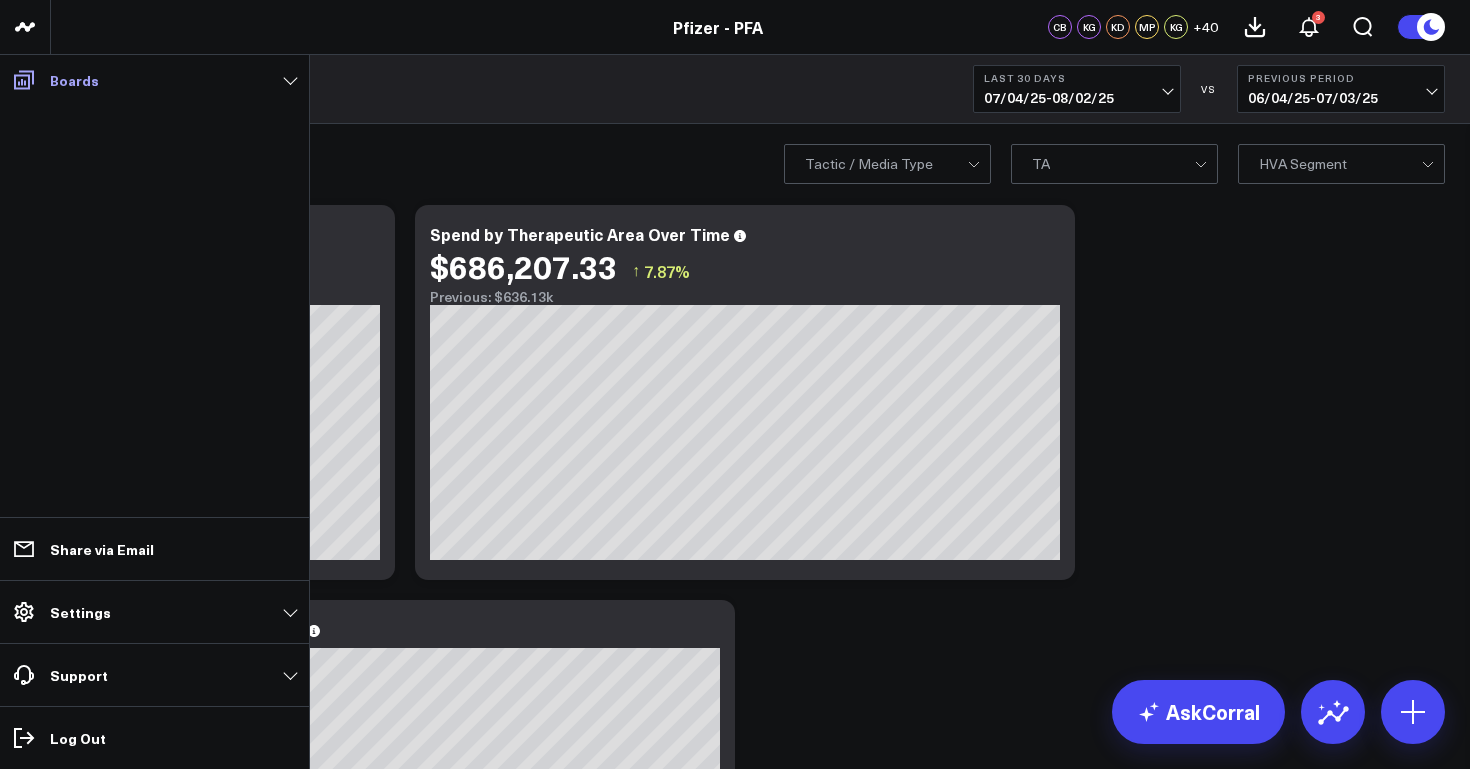 click 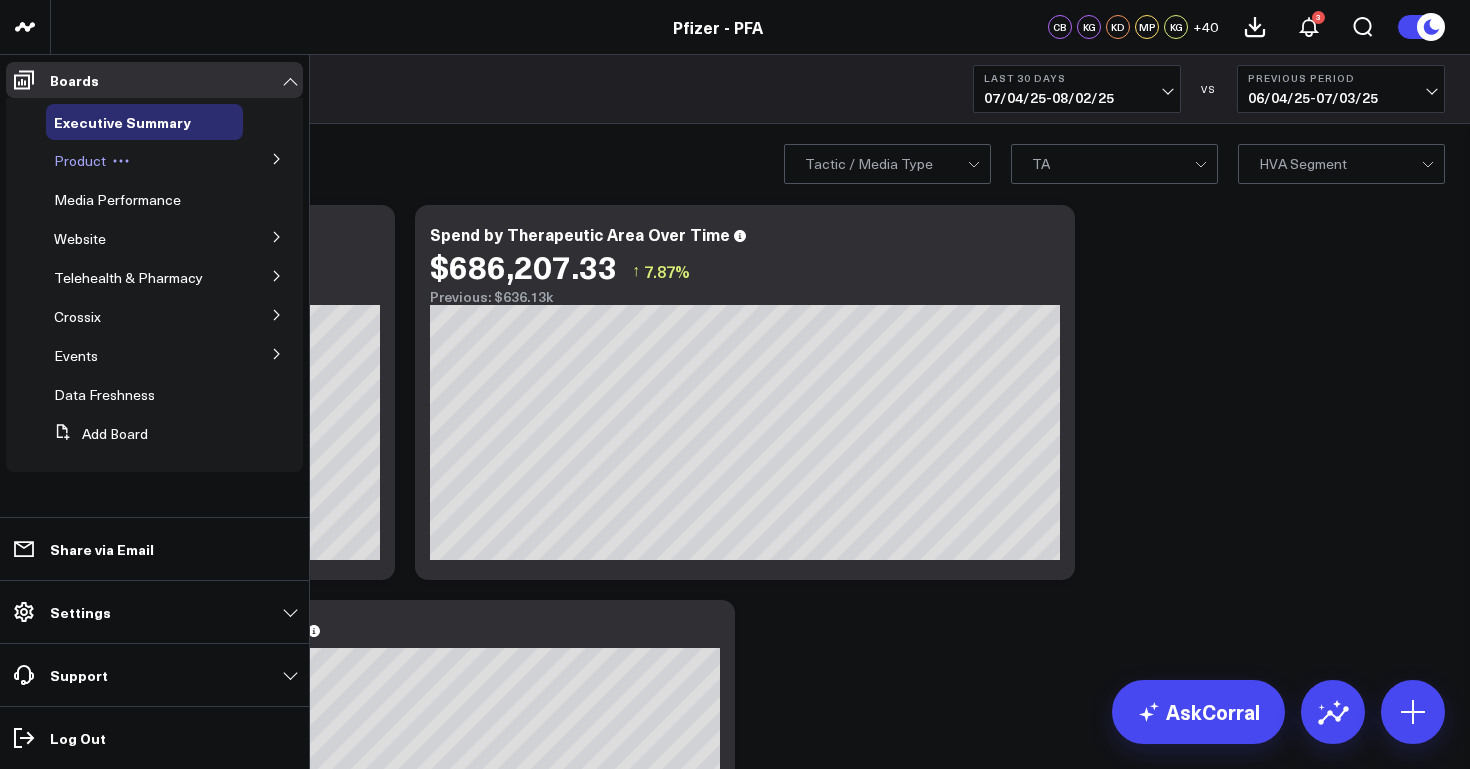 click on "Product" at bounding box center [80, 160] 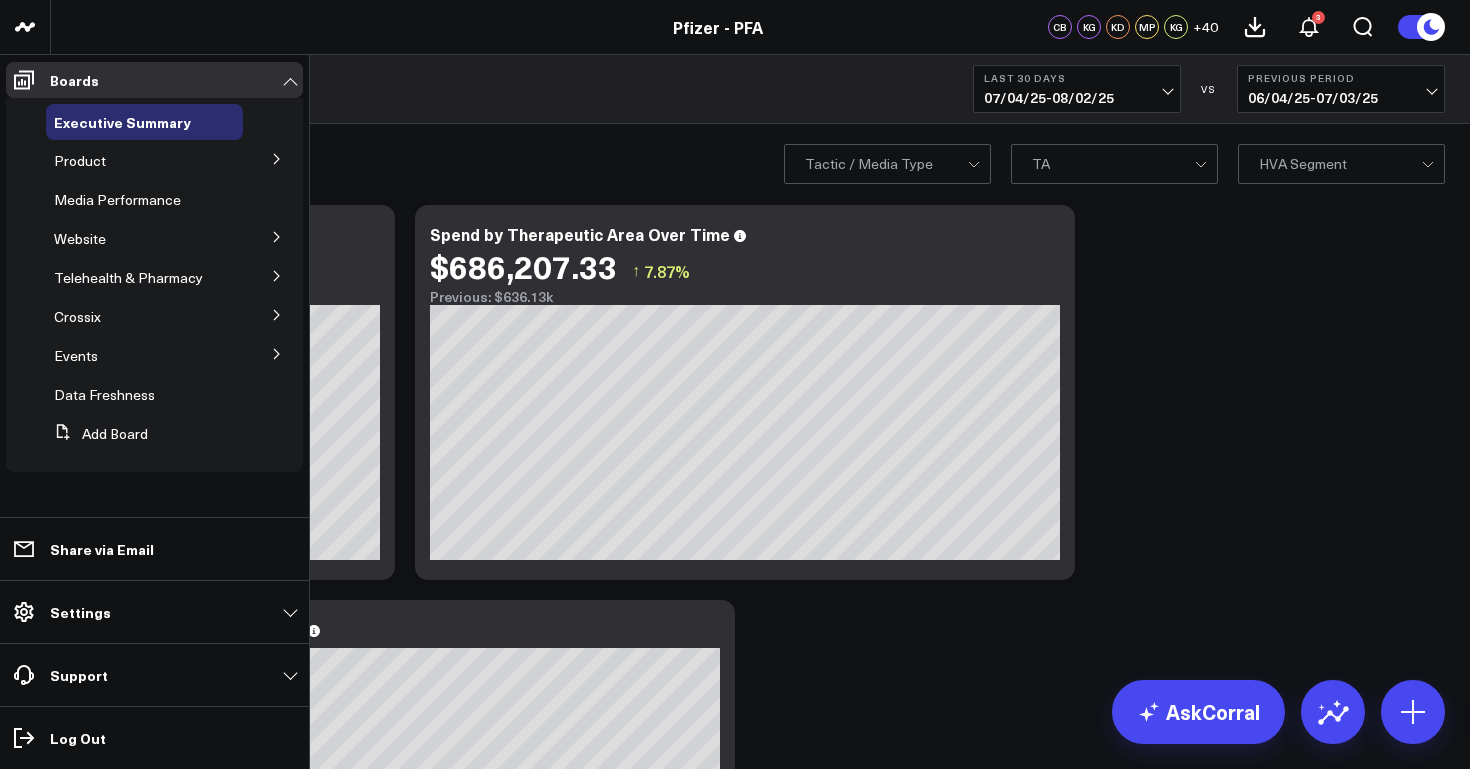 click at bounding box center [277, 158] 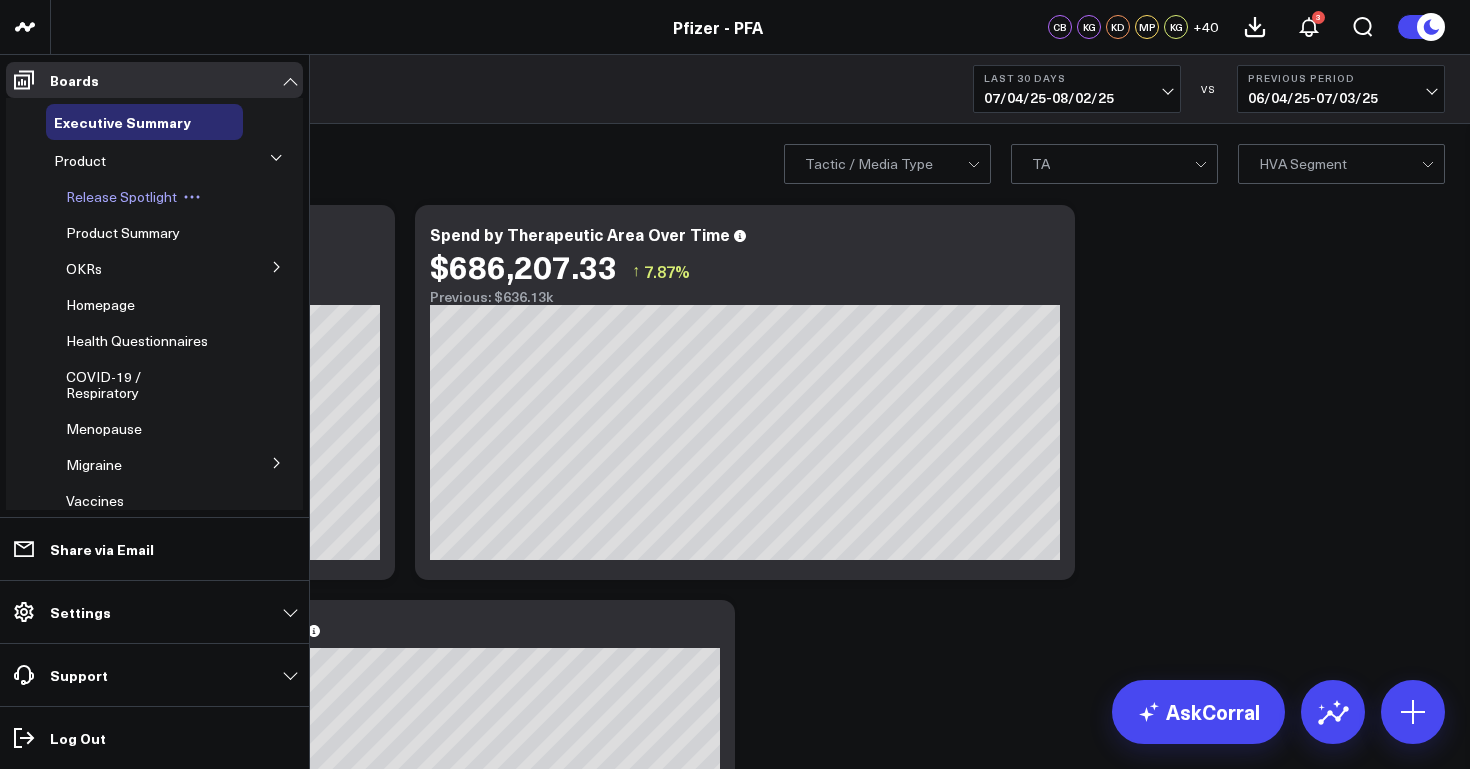 click on "Release Spotlight" at bounding box center (121, 196) 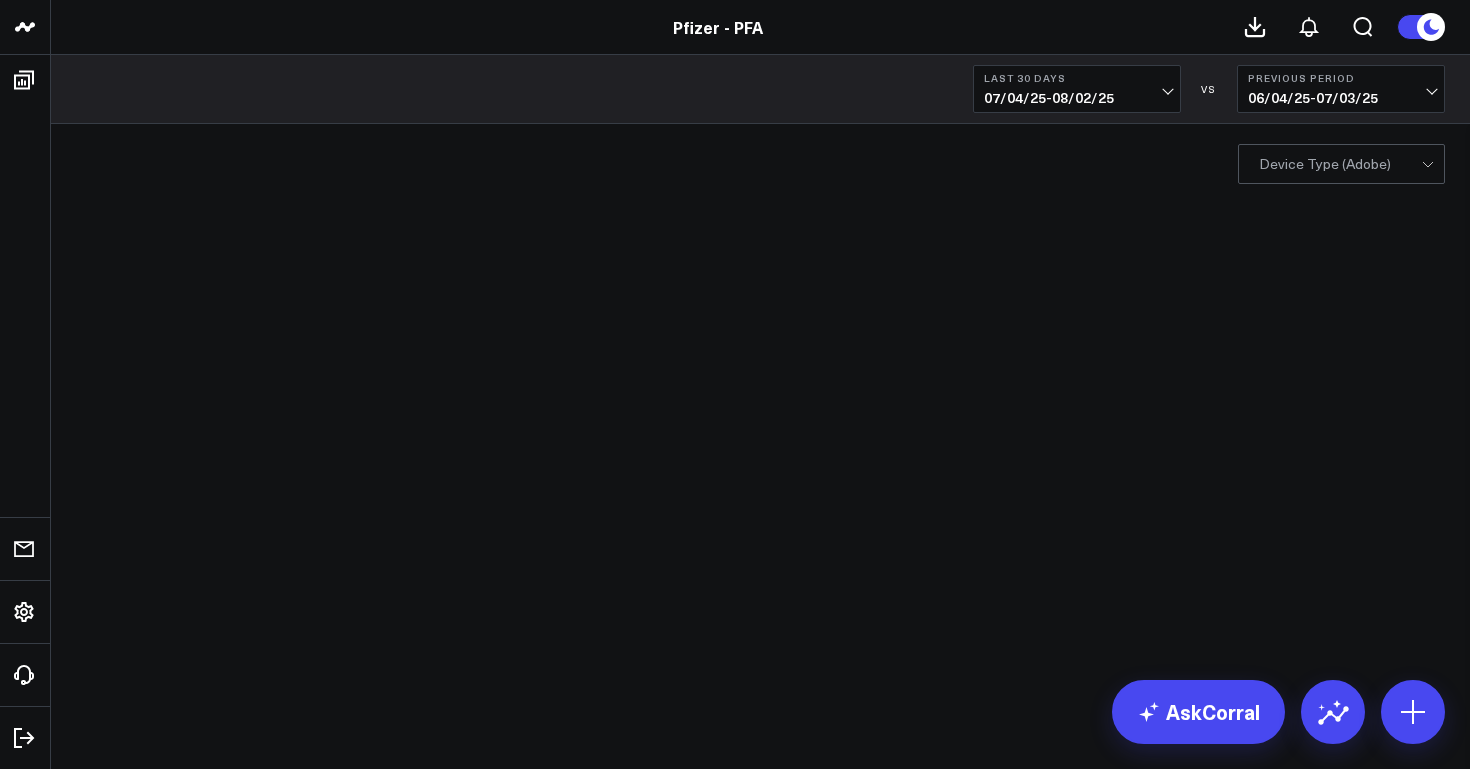 scroll, scrollTop: 0, scrollLeft: 0, axis: both 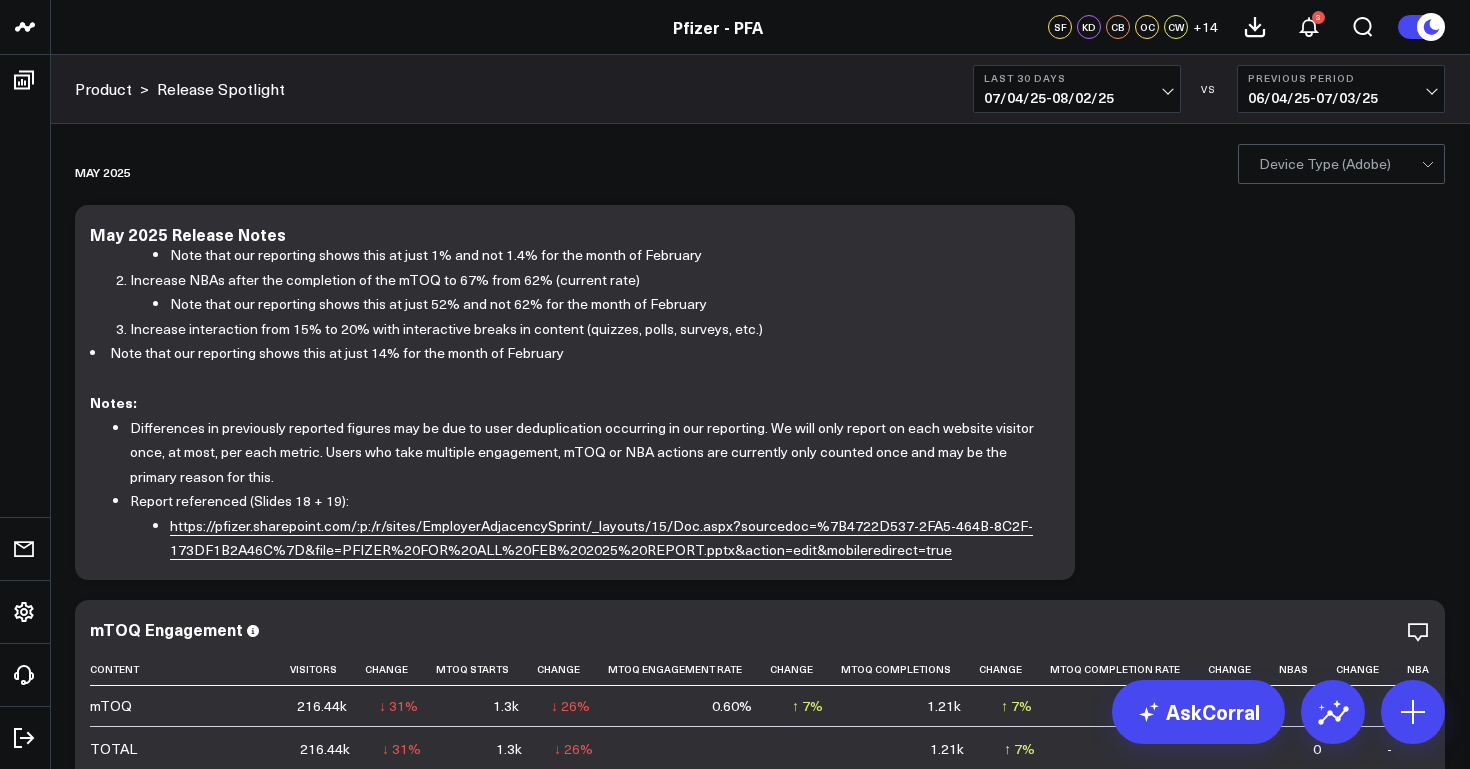 click on "Last 30 Days 07/04/25  -  08/02/25" at bounding box center [1077, 89] 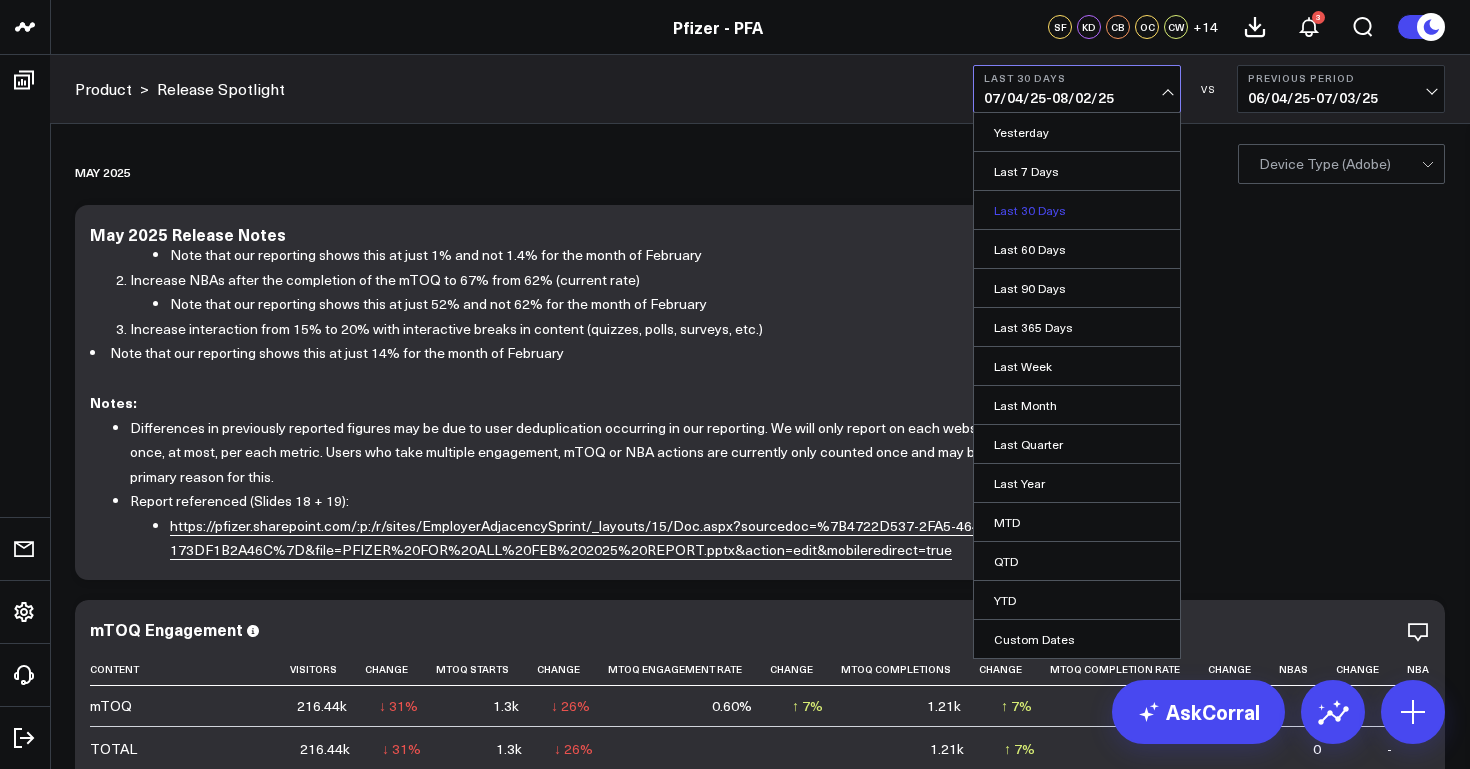 click on "Last 30 Days" at bounding box center [1077, 210] 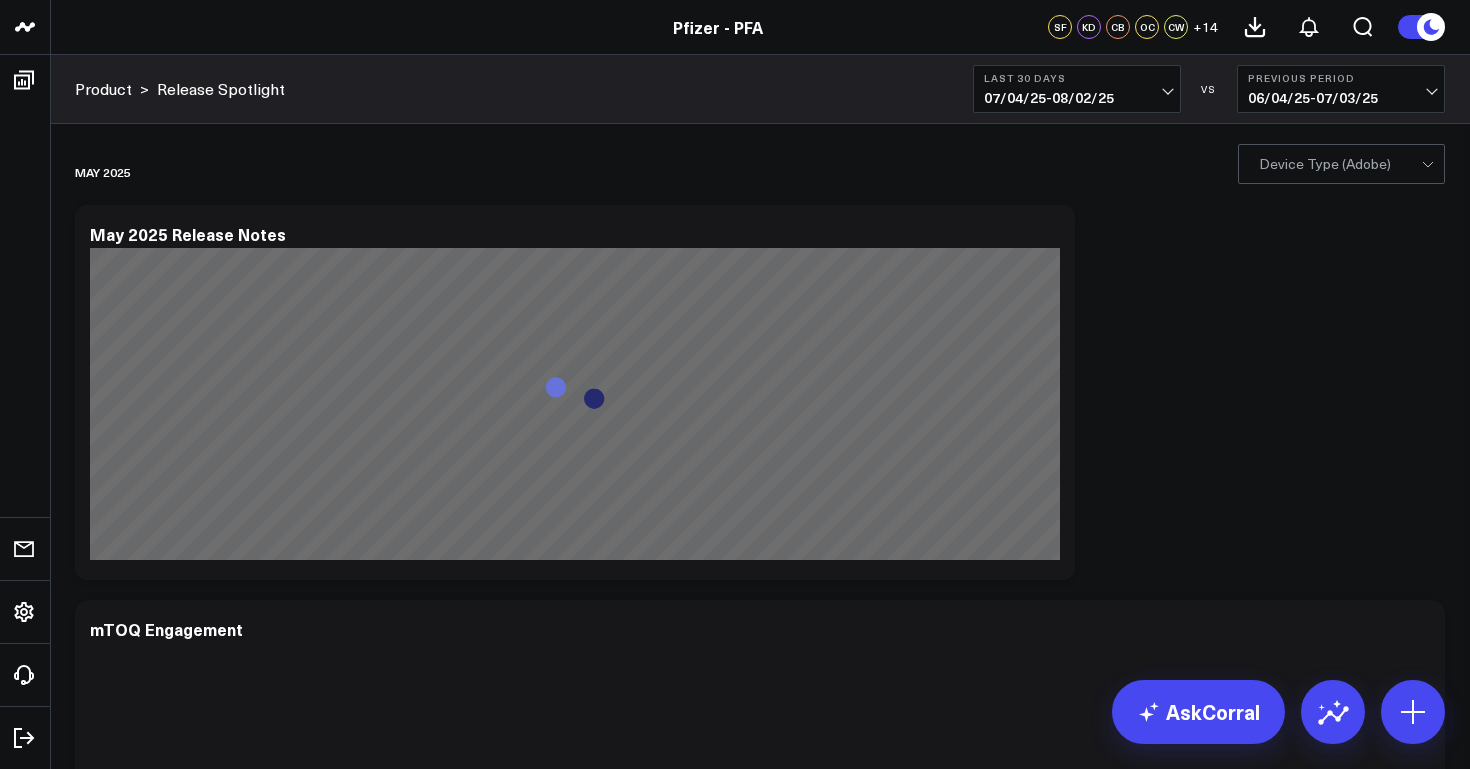scroll, scrollTop: 0, scrollLeft: 0, axis: both 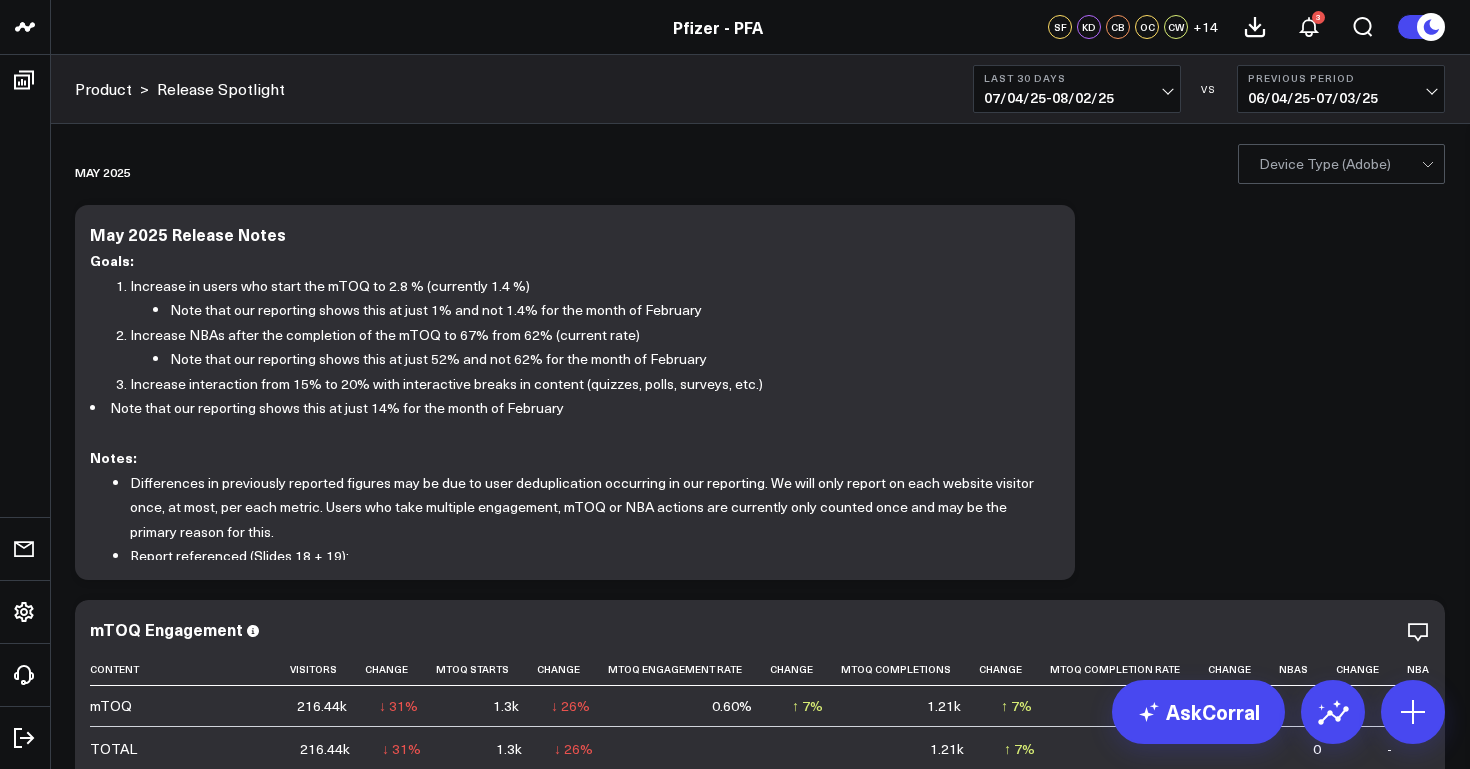 click on "07/04/25  -  08/02/25" at bounding box center [1077, 98] 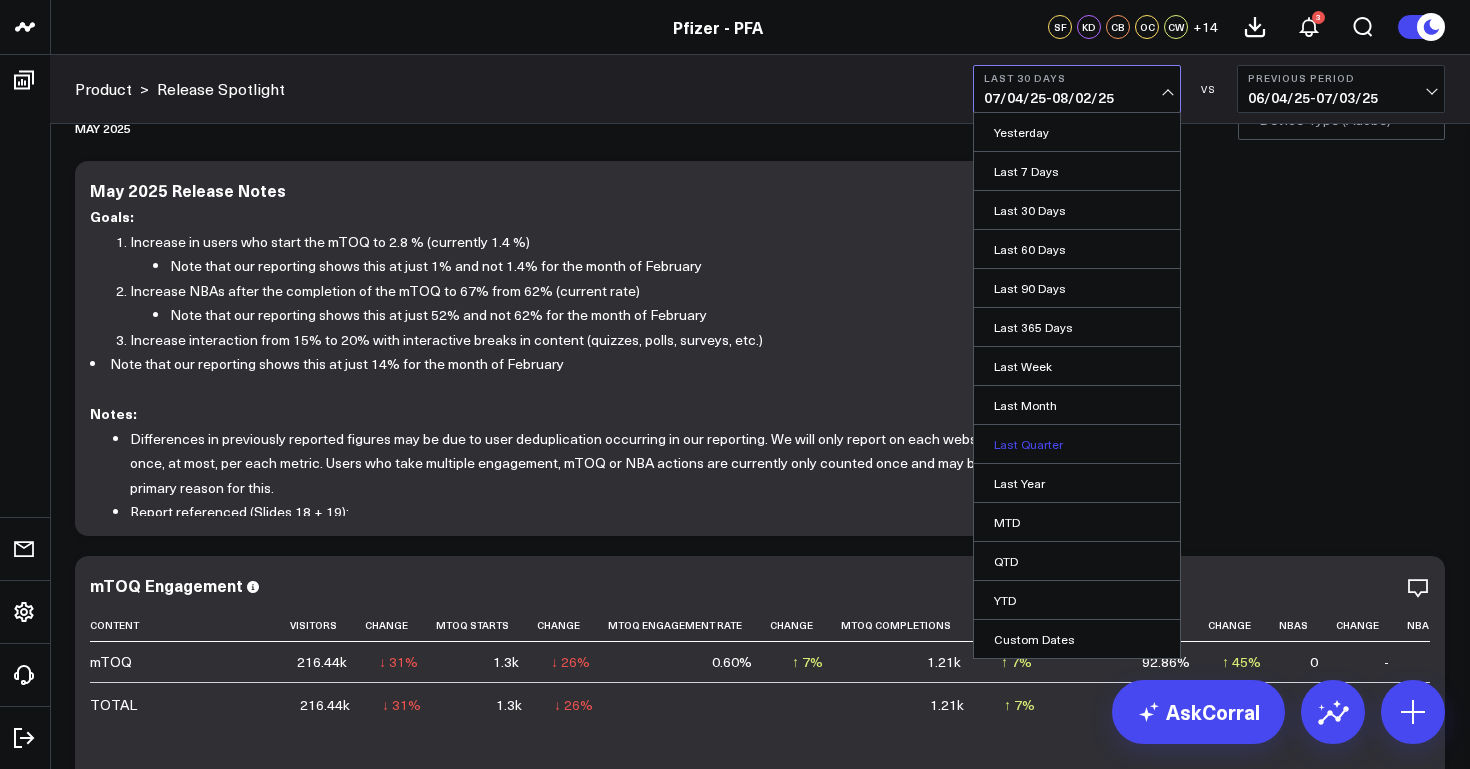 scroll, scrollTop: 60, scrollLeft: 0, axis: vertical 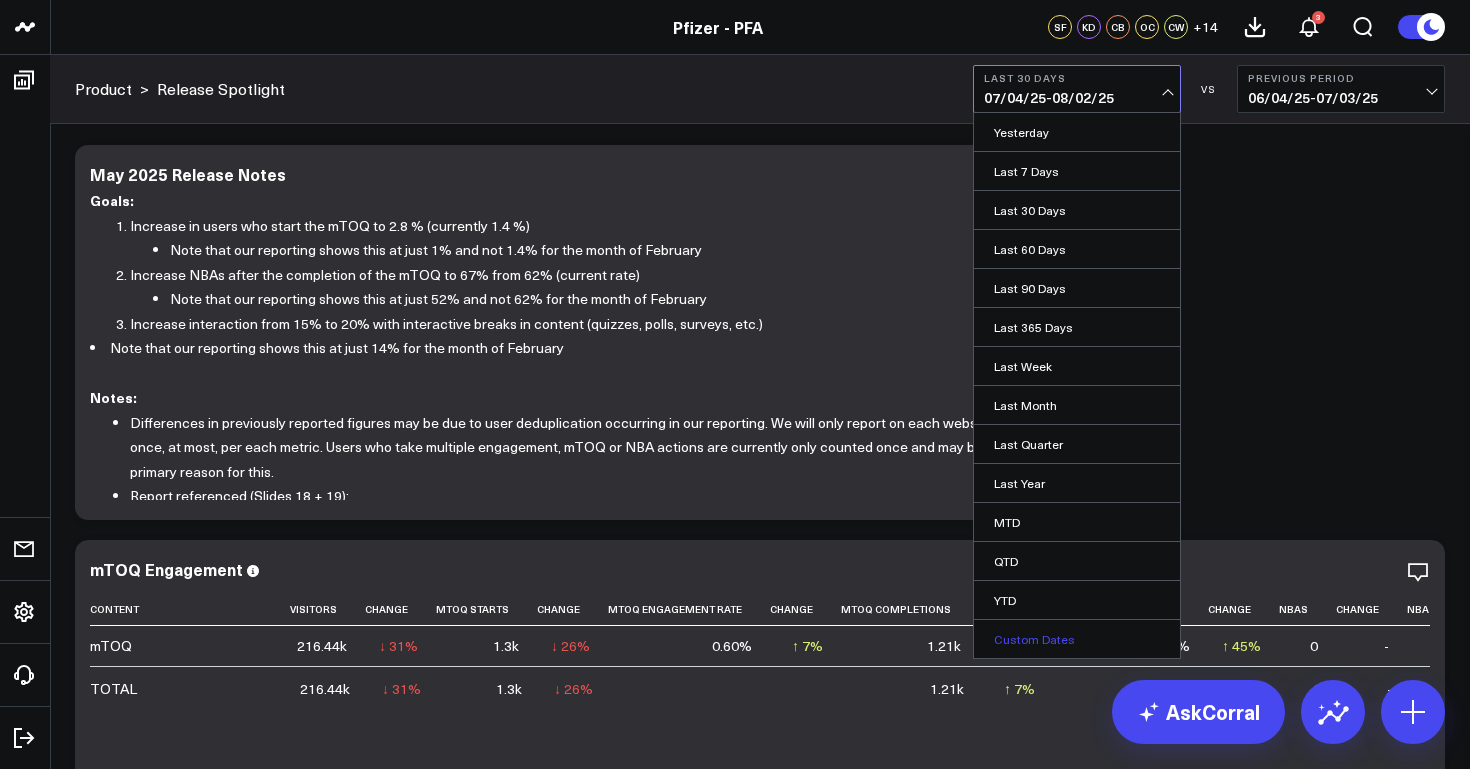 click on "Custom Dates" at bounding box center (1077, 639) 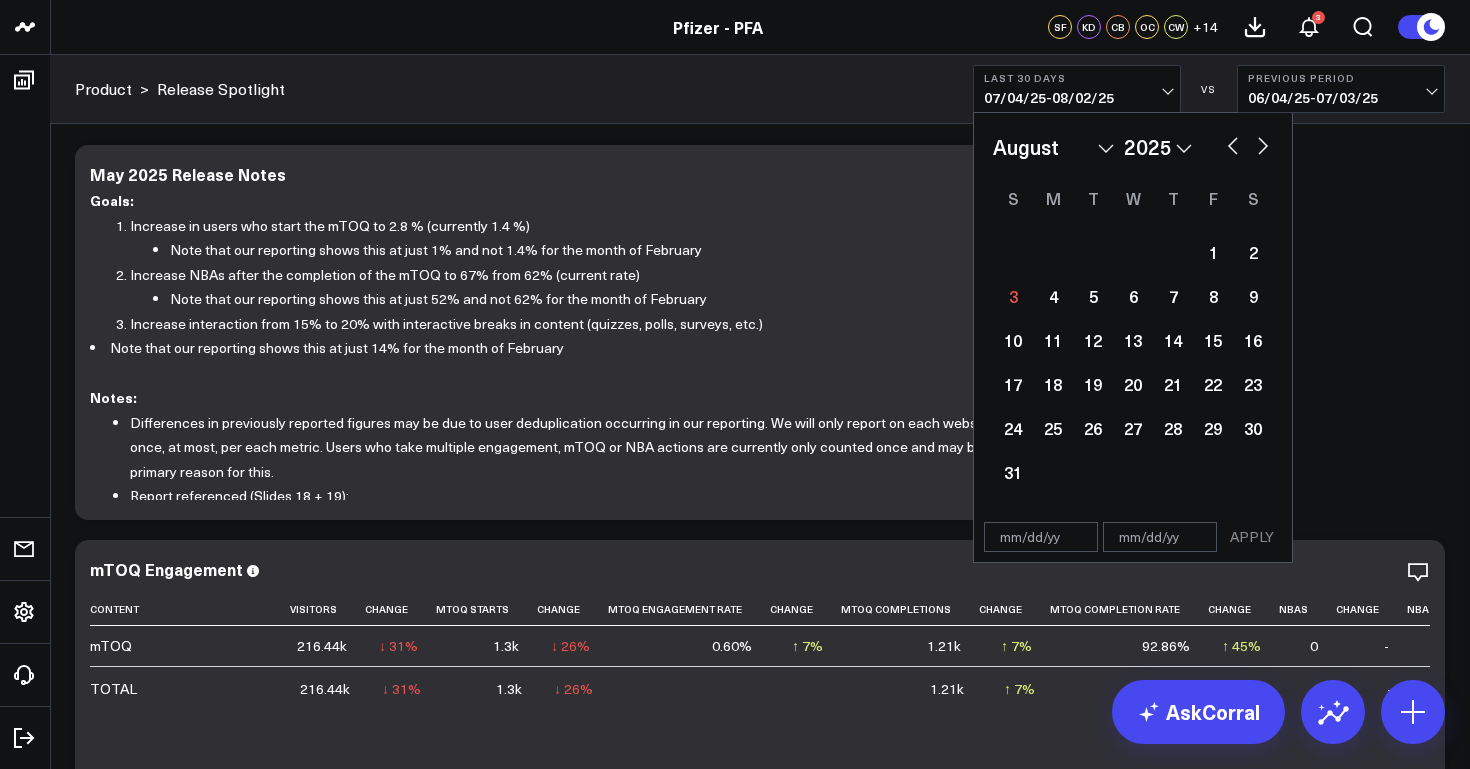click at bounding box center (1233, 144) 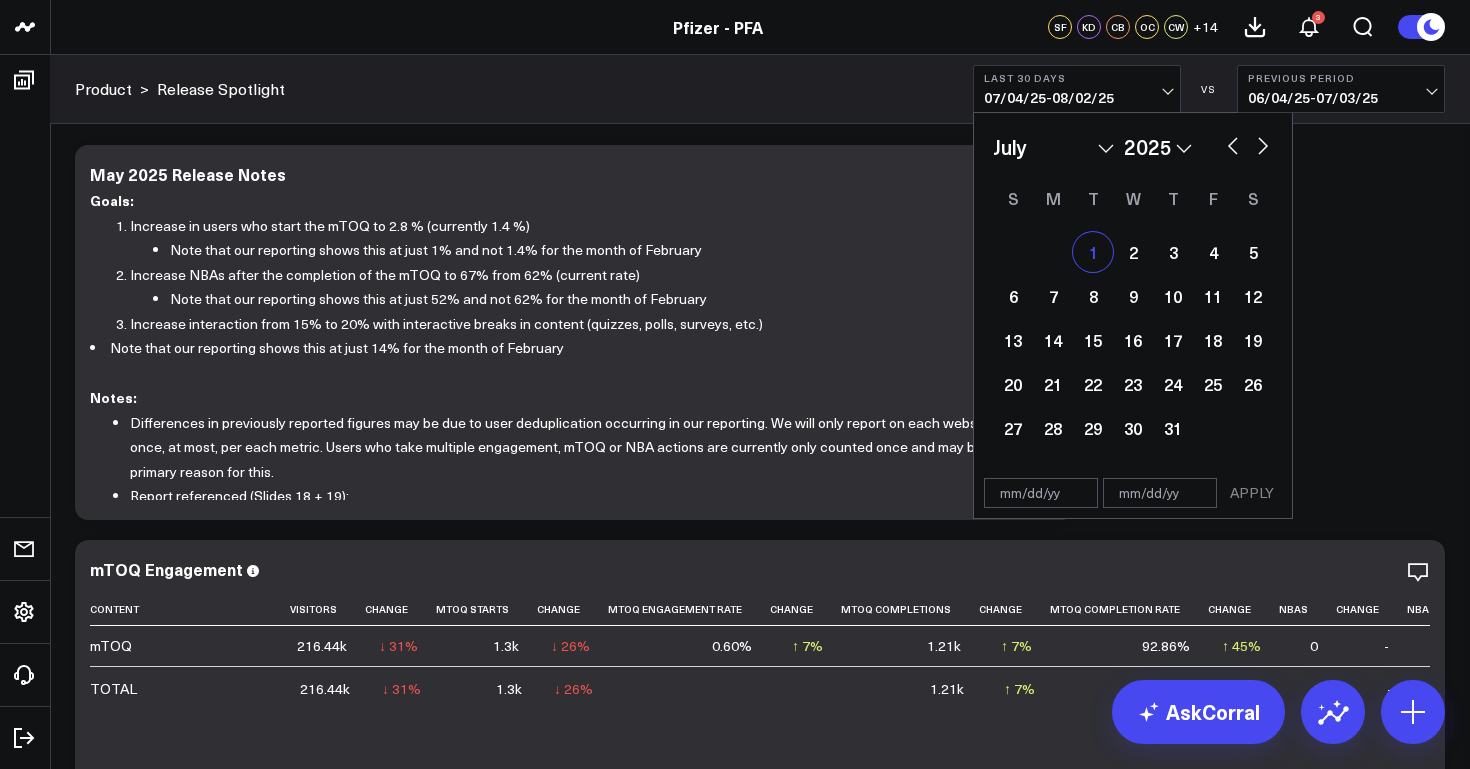 click on "1" at bounding box center (1093, 252) 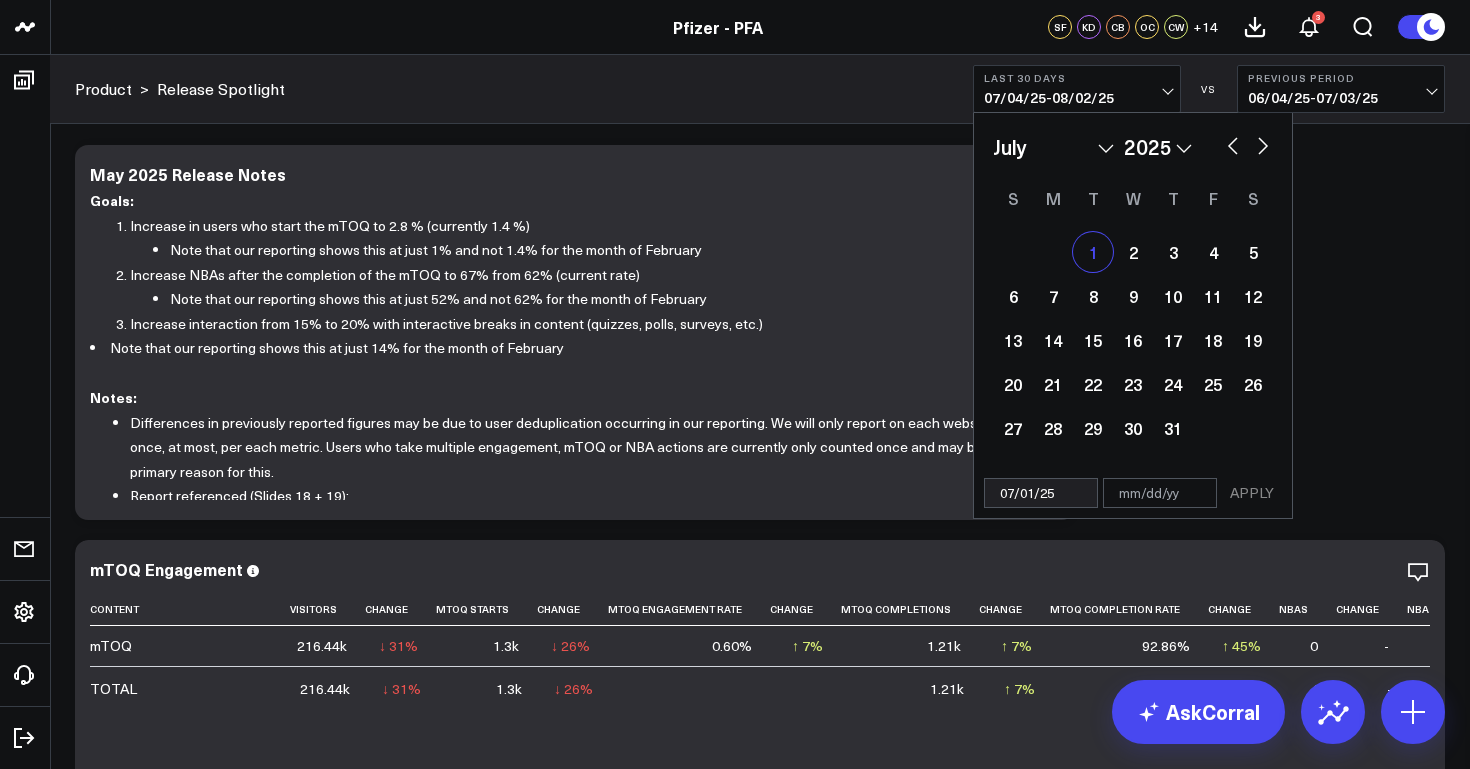 select on "6" 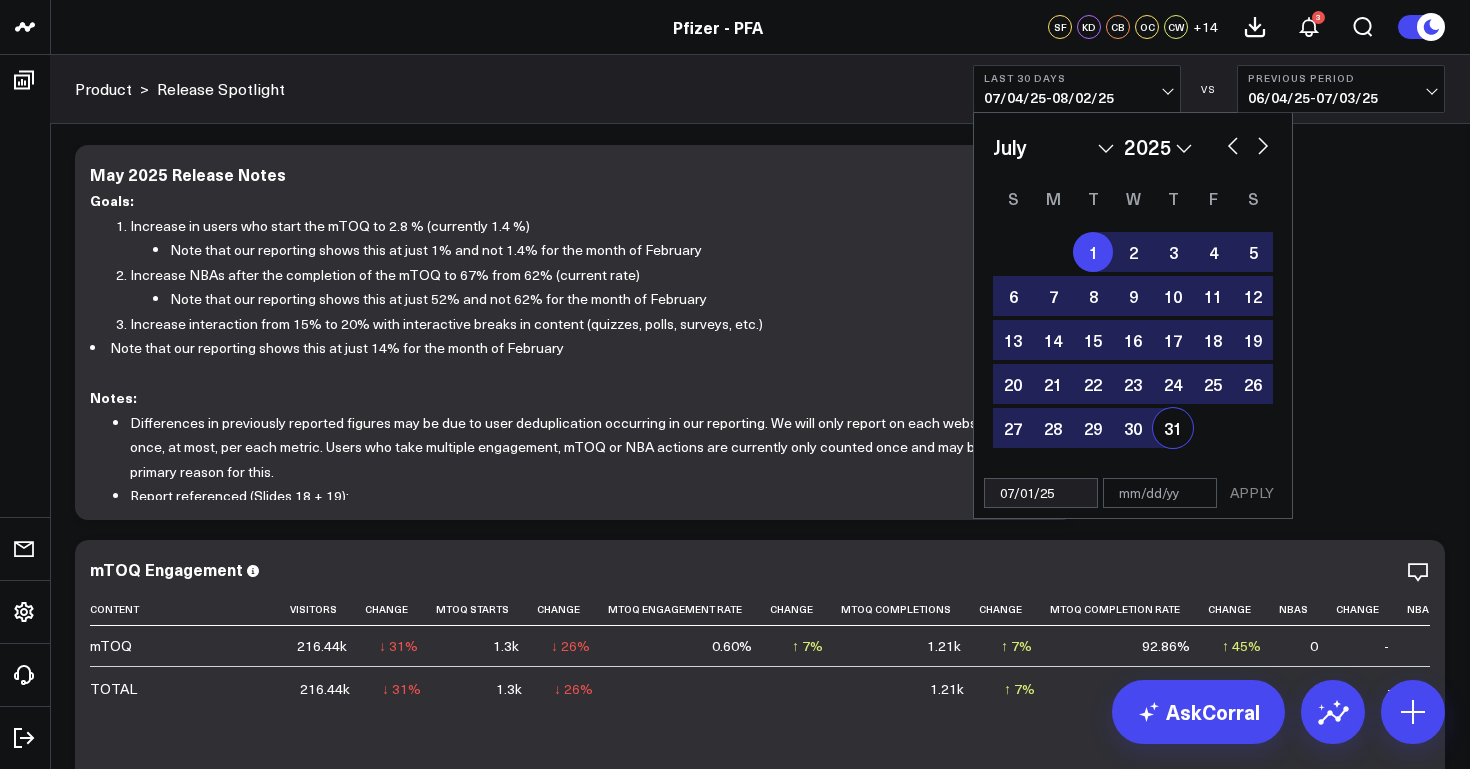 click on "31" at bounding box center [1173, 428] 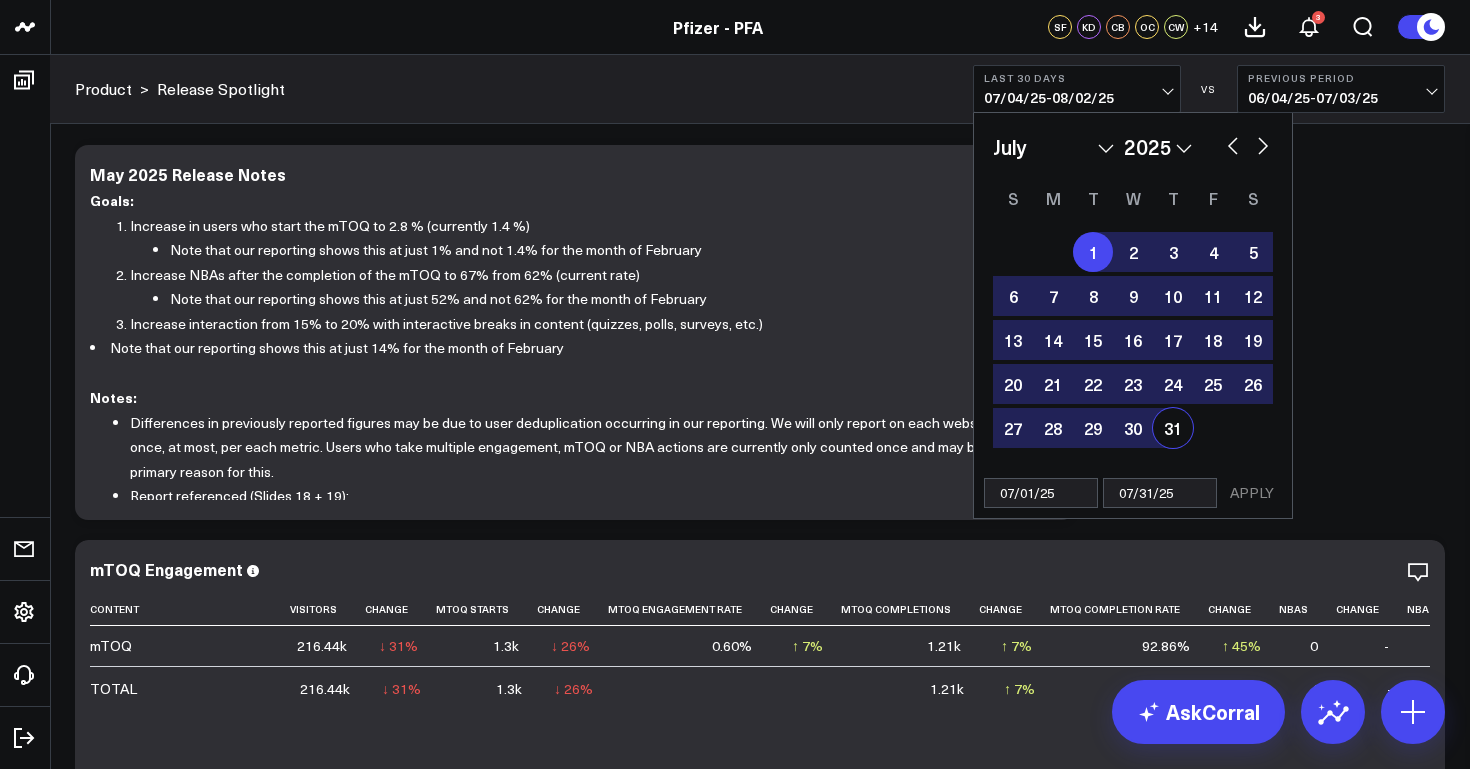 select on "6" 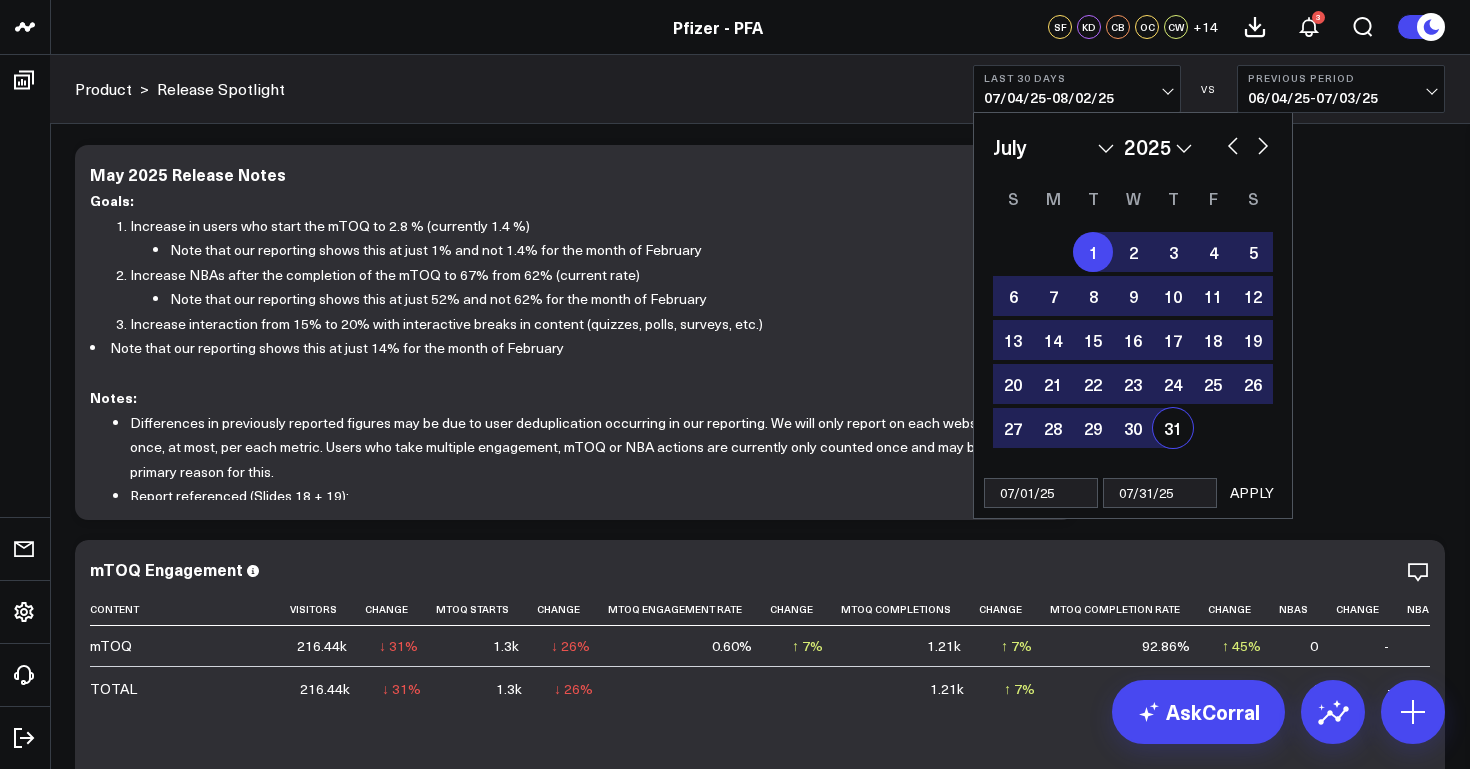 click on "APPLY" at bounding box center [1252, 493] 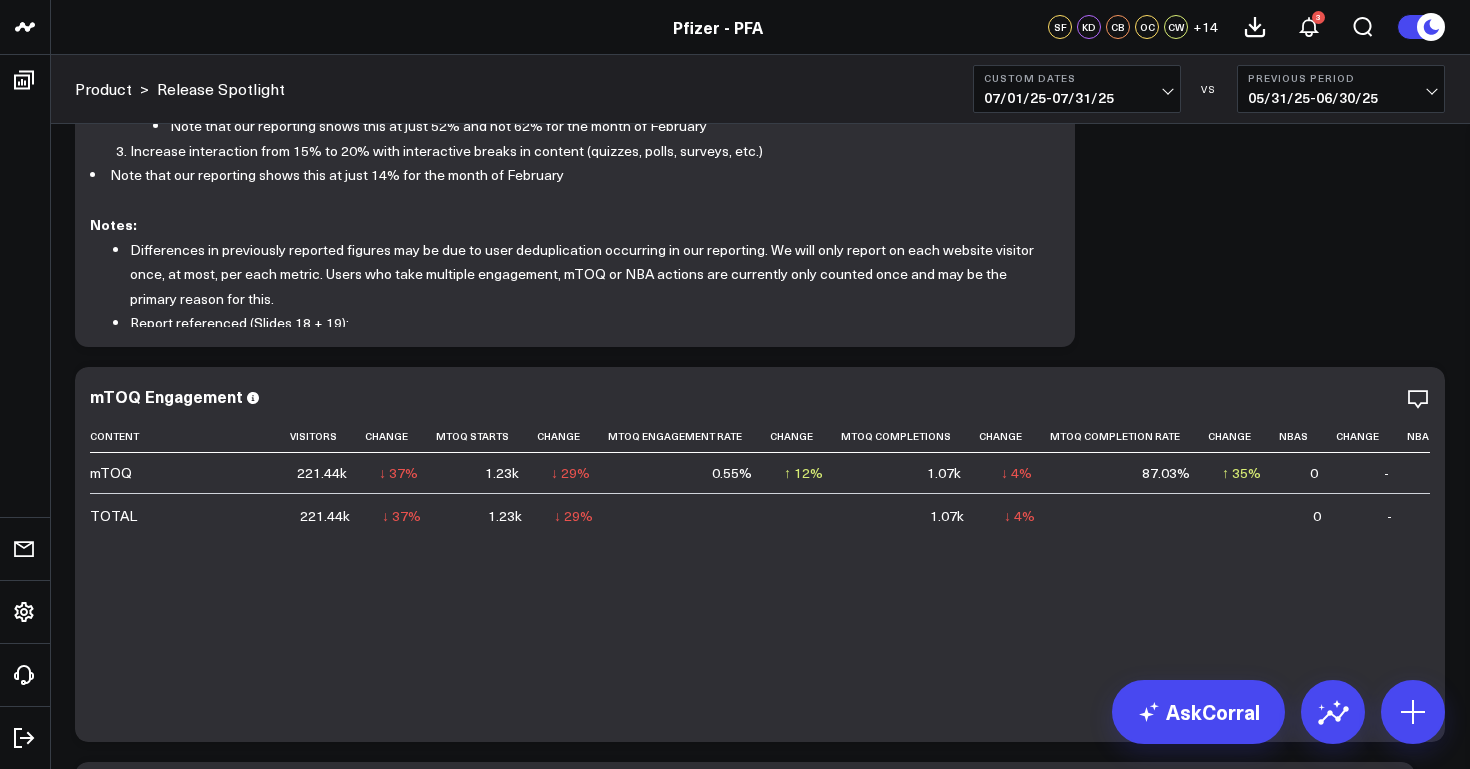scroll, scrollTop: 236, scrollLeft: 0, axis: vertical 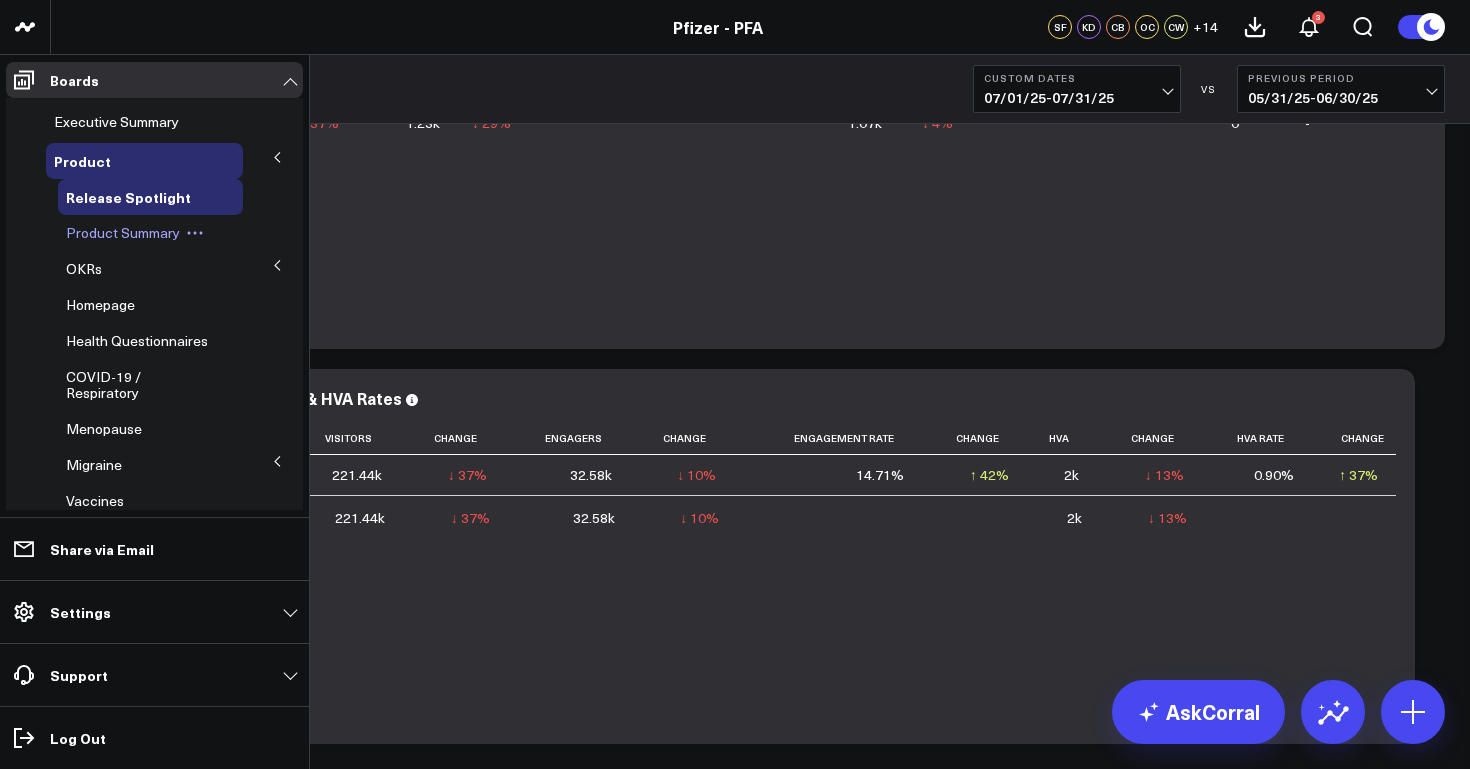 click on "Product Summary" at bounding box center [123, 232] 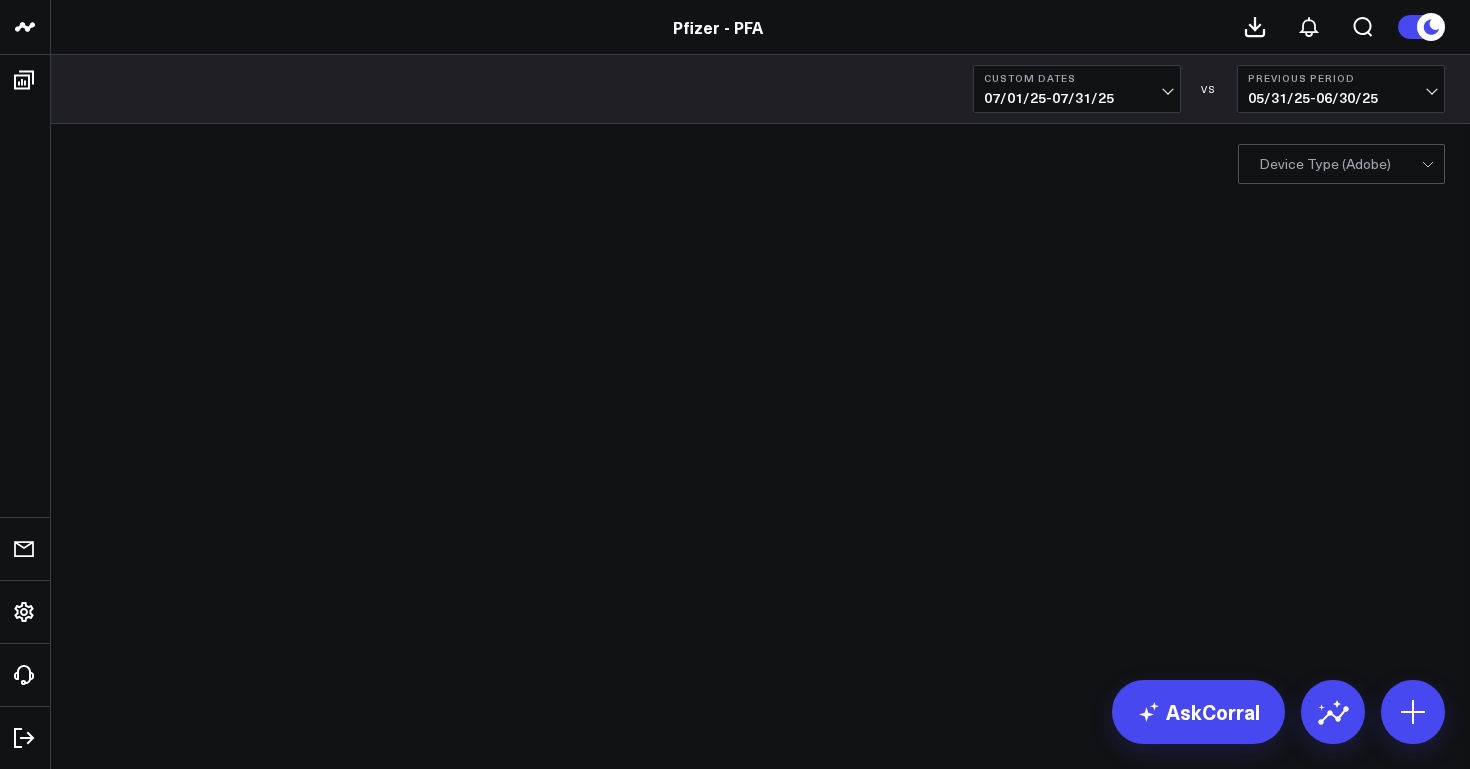 scroll, scrollTop: 0, scrollLeft: 0, axis: both 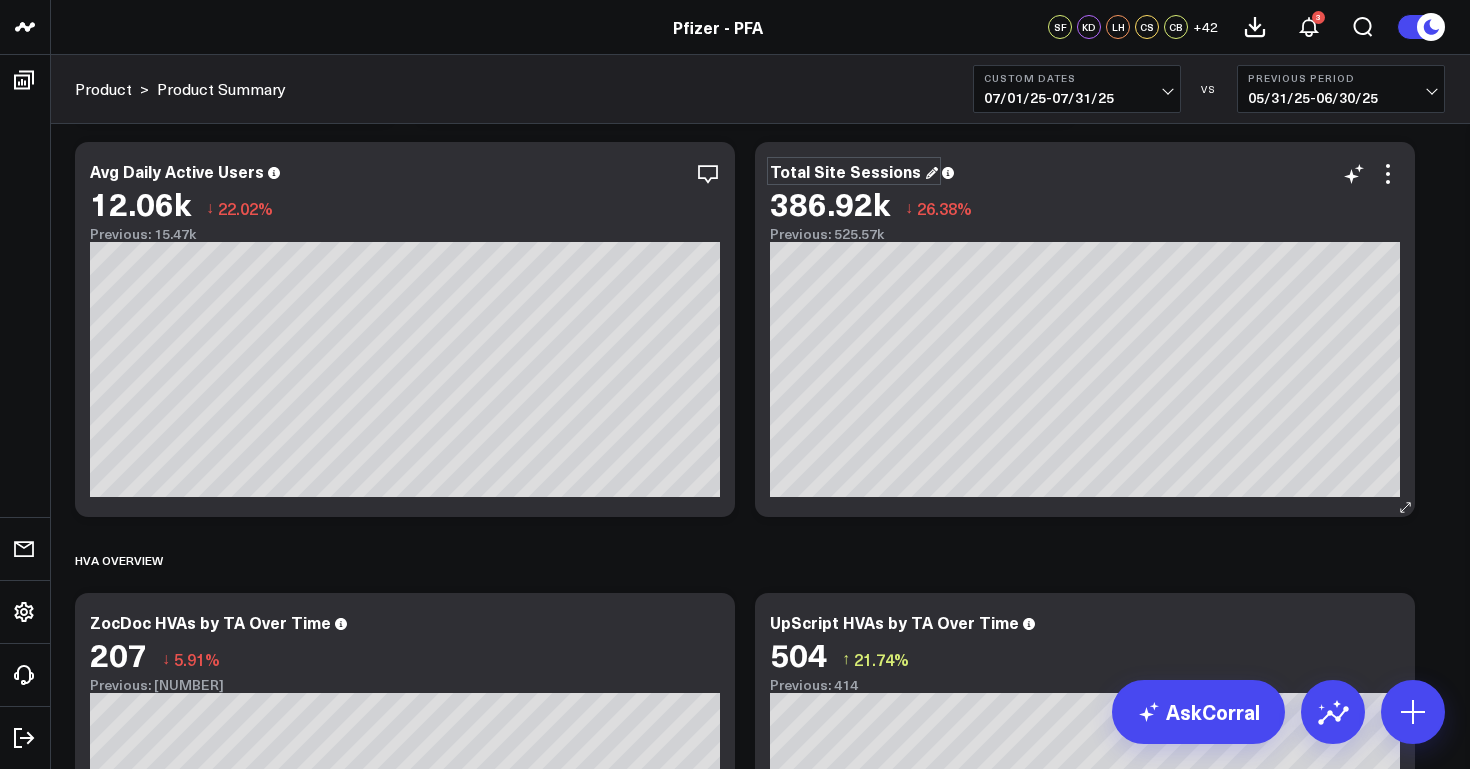 click on "Total Site Sessions" at bounding box center [854, 171] 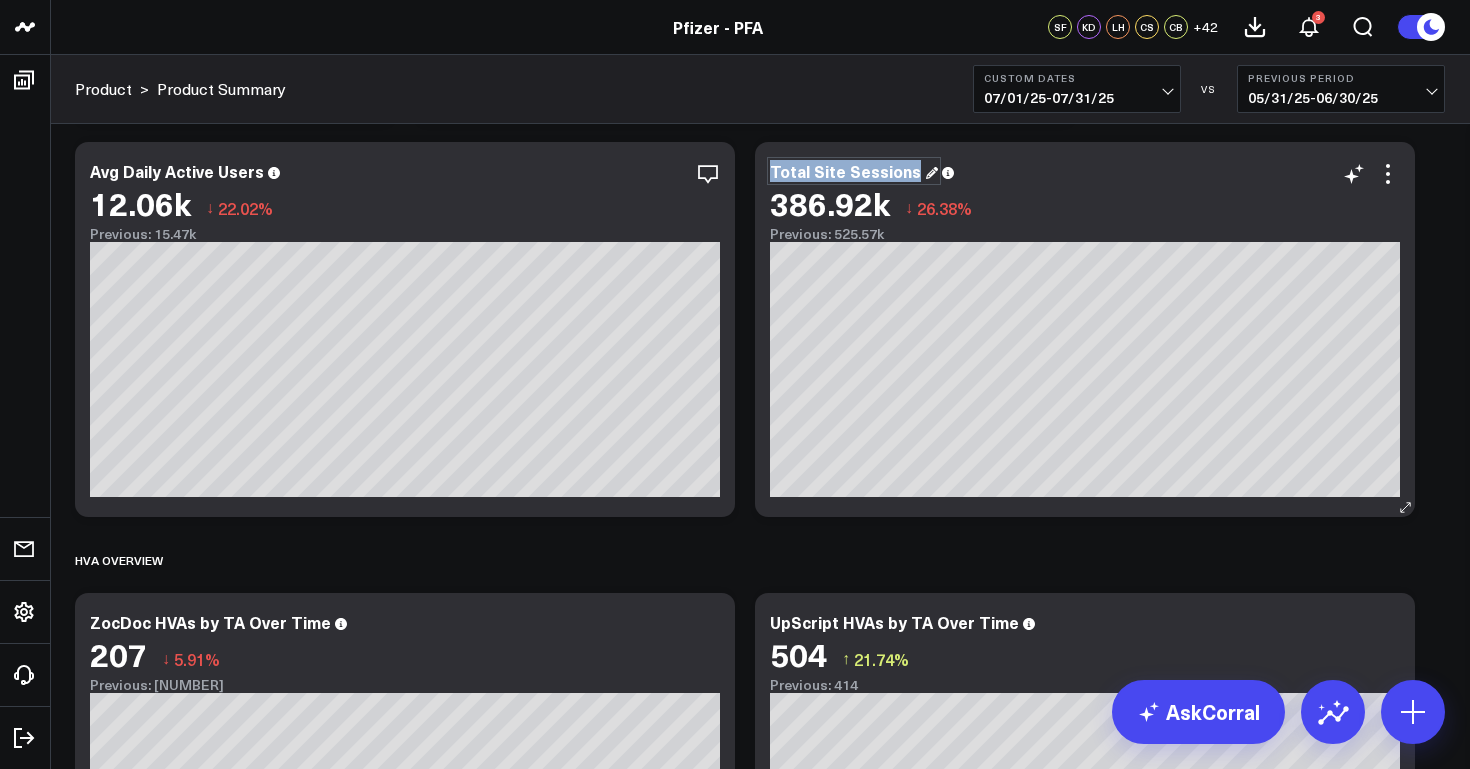 drag, startPoint x: 912, startPoint y: 176, endPoint x: 771, endPoint y: 180, distance: 141.05673 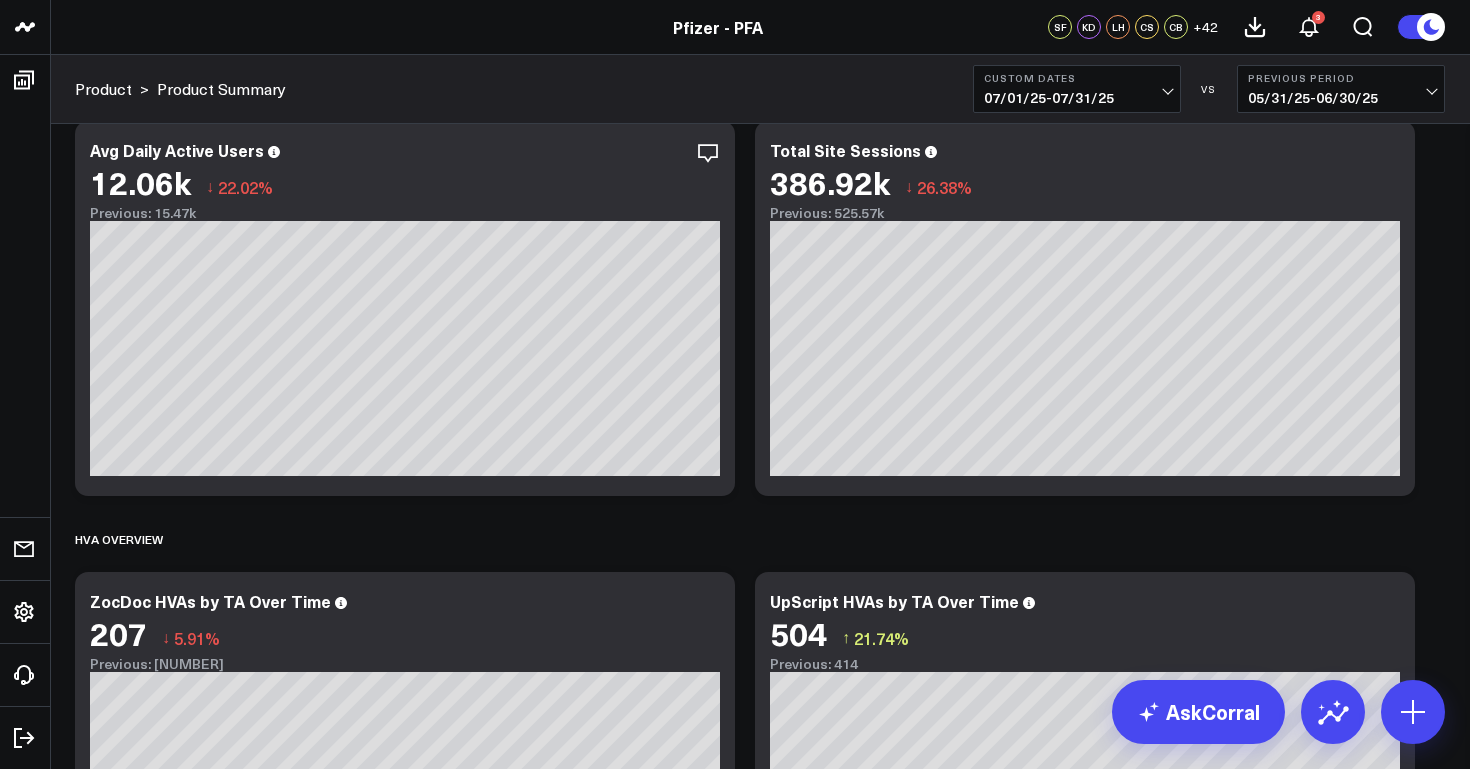 scroll, scrollTop: 370, scrollLeft: 0, axis: vertical 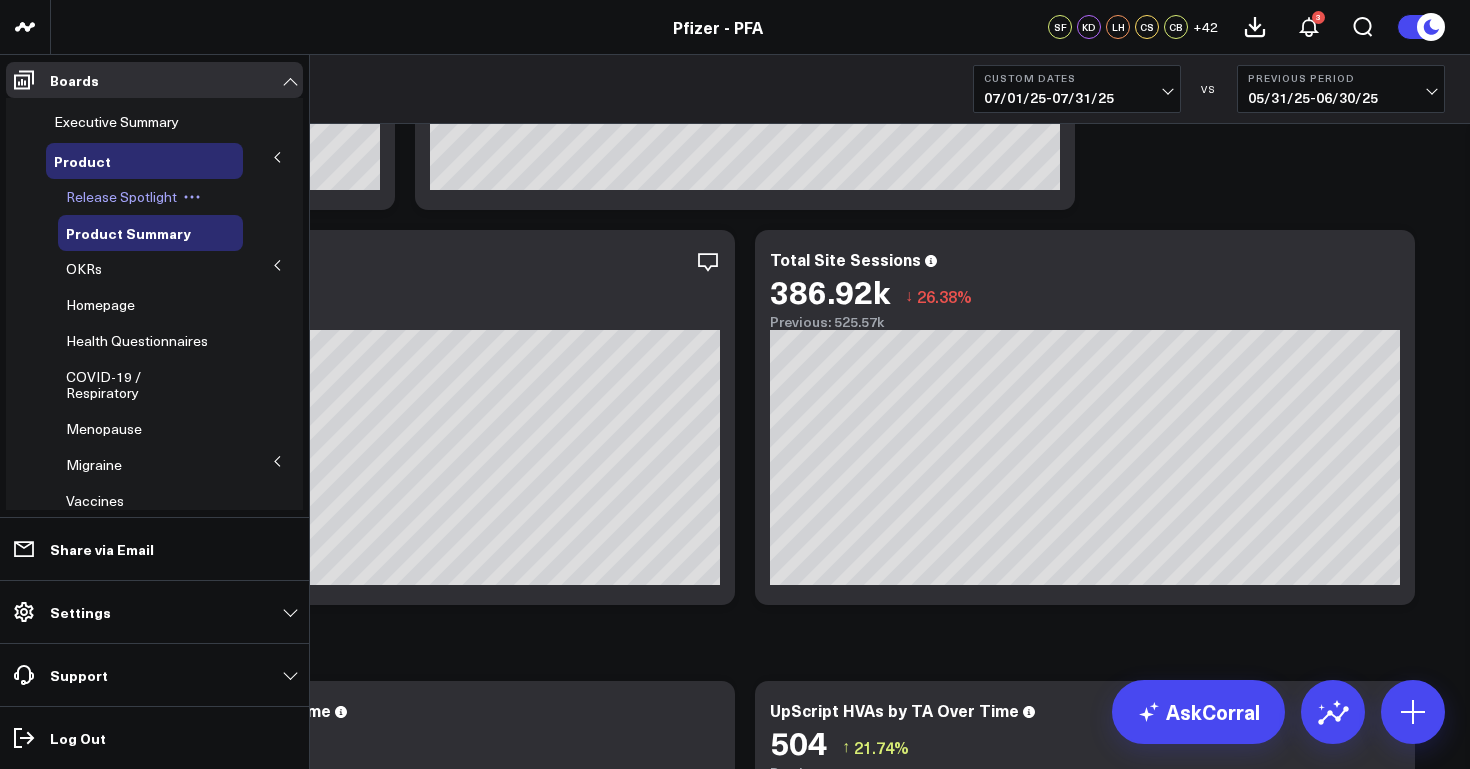 click on "Release Spotlight" at bounding box center [121, 196] 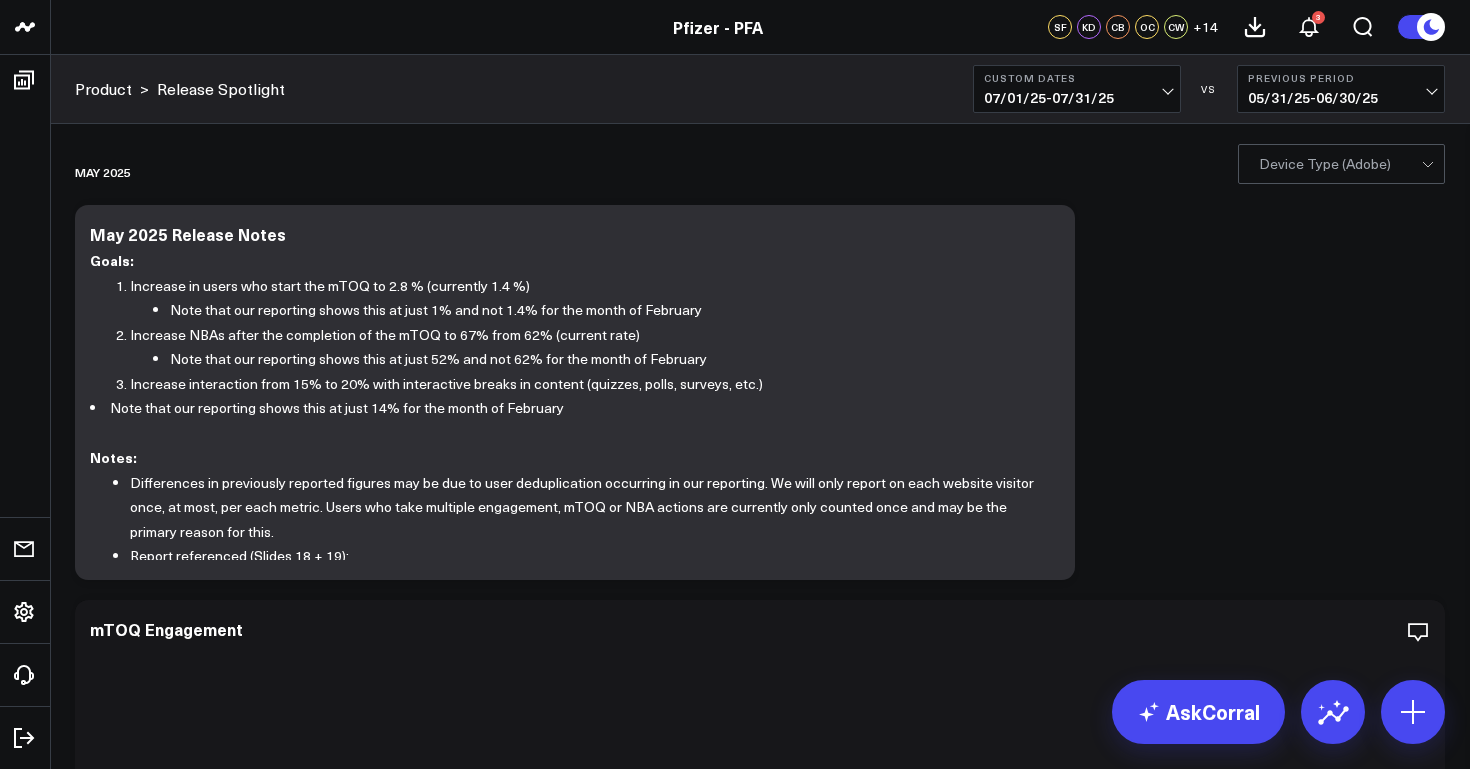 scroll, scrollTop: 0, scrollLeft: 0, axis: both 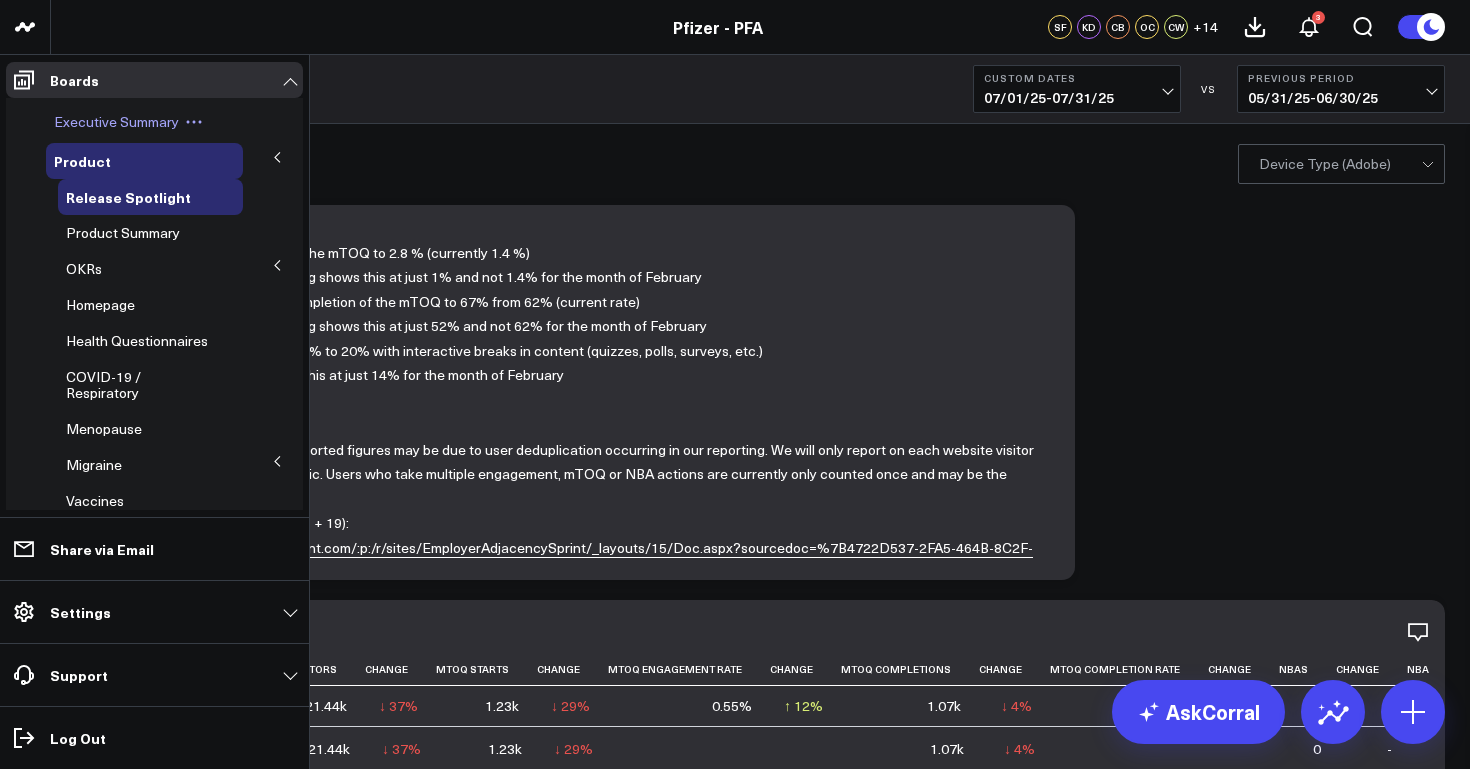 click on "Executive Summary" at bounding box center (116, 121) 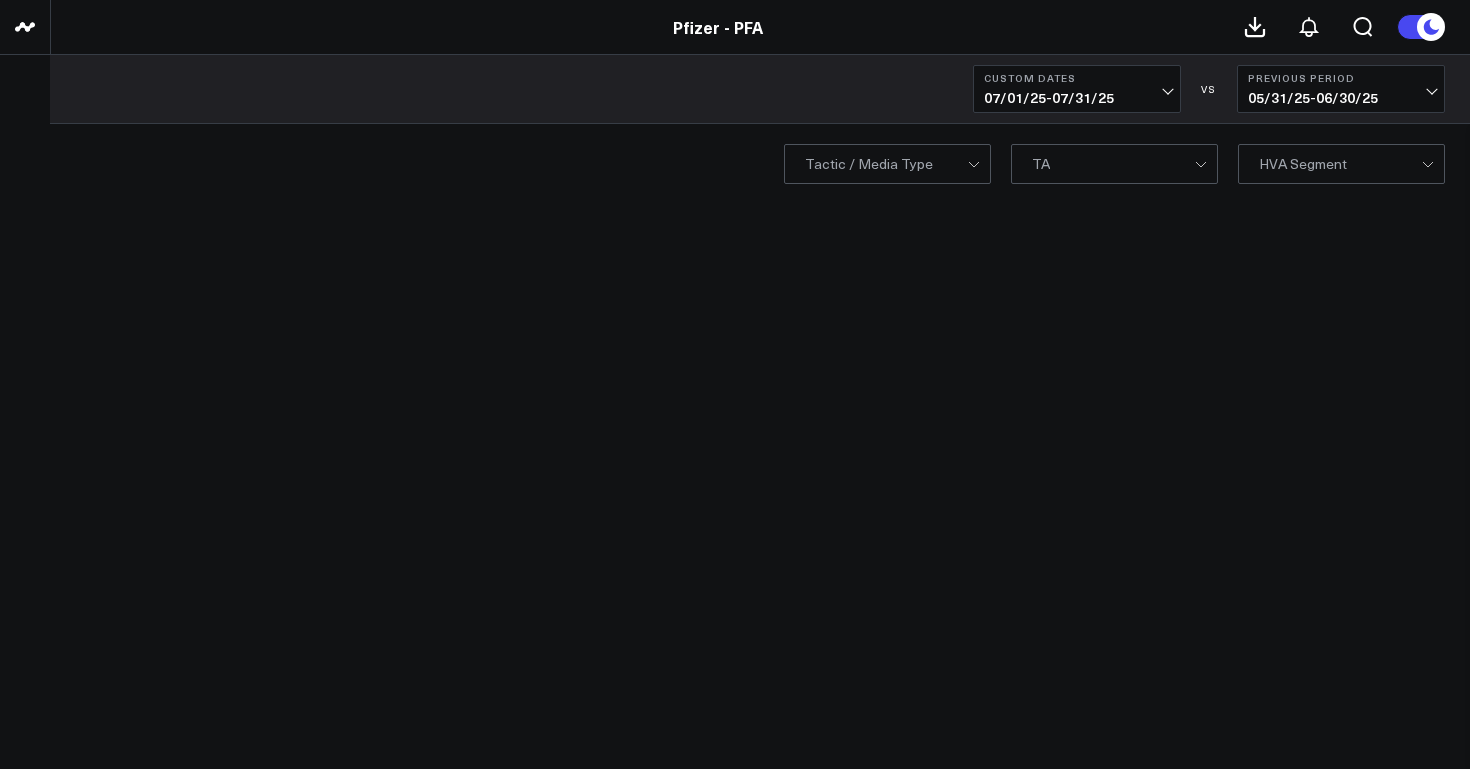 scroll, scrollTop: 0, scrollLeft: 0, axis: both 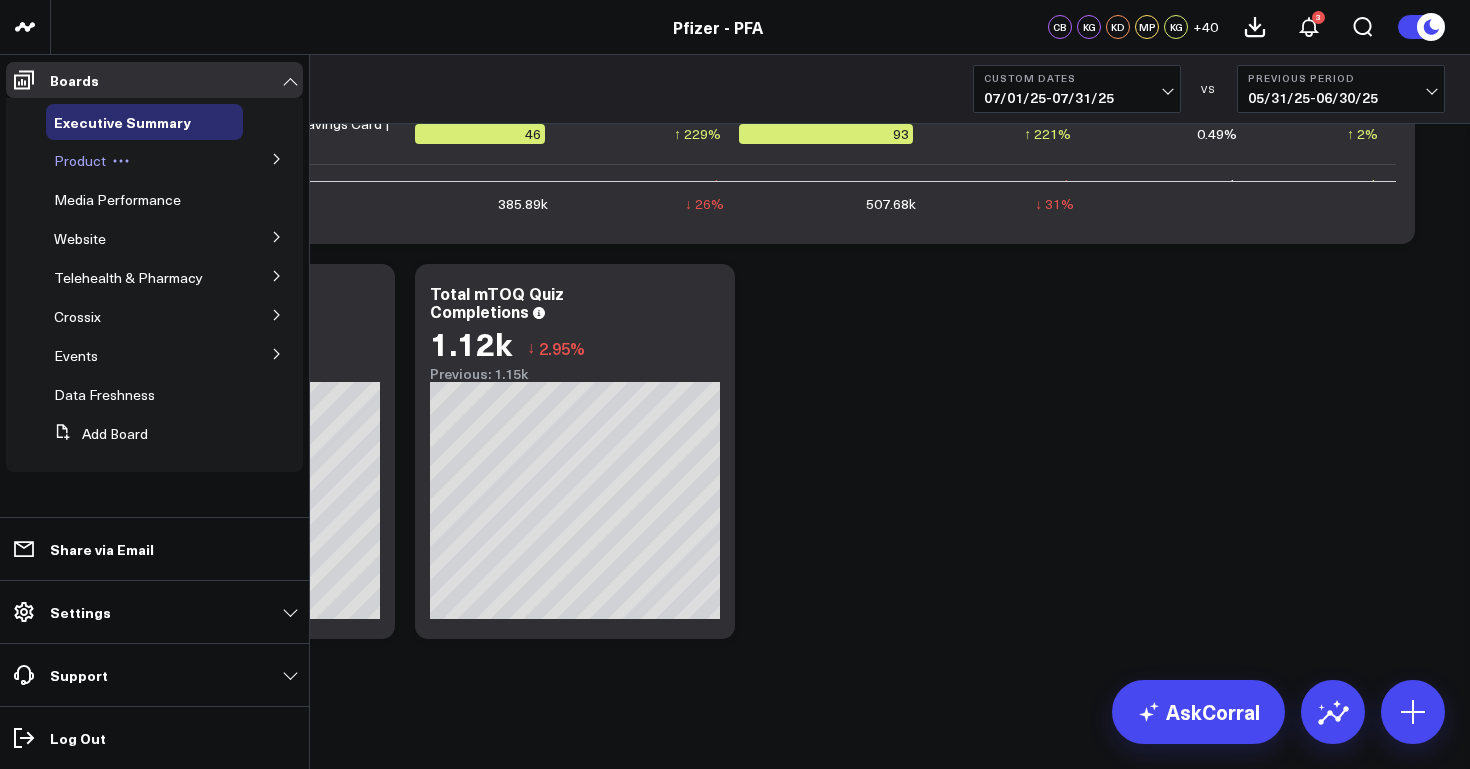 click on "Product" at bounding box center (80, 160) 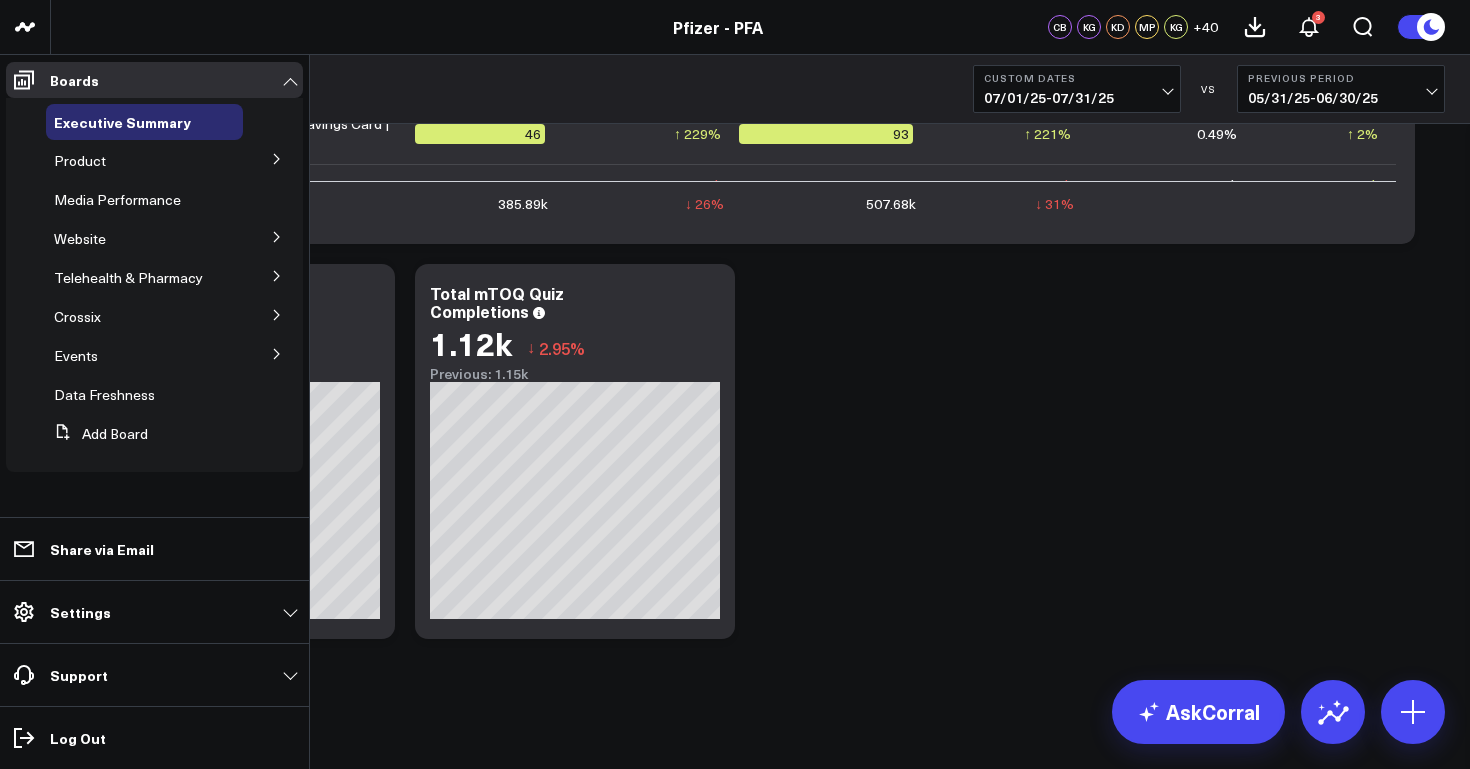click 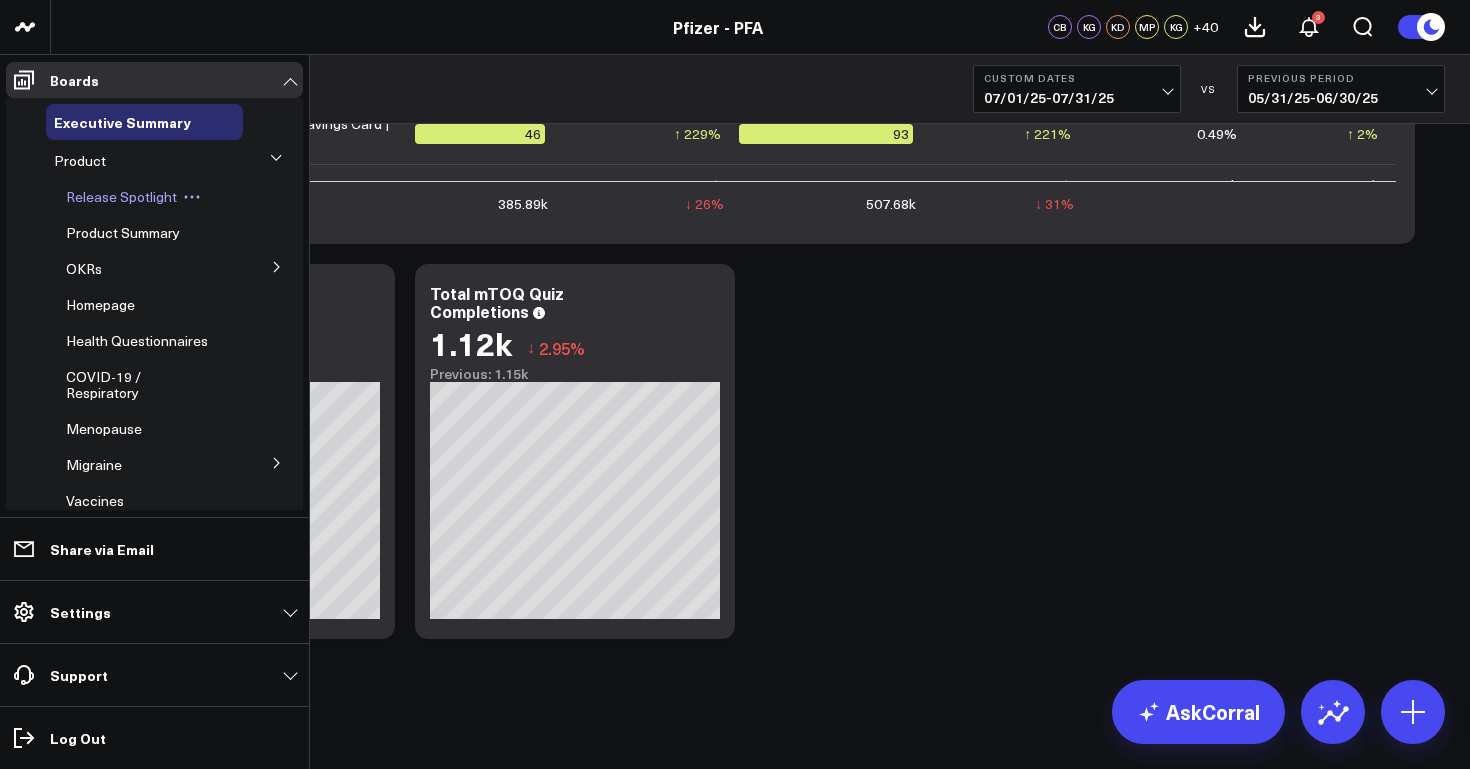 click on "Release Spotlight" at bounding box center [121, 196] 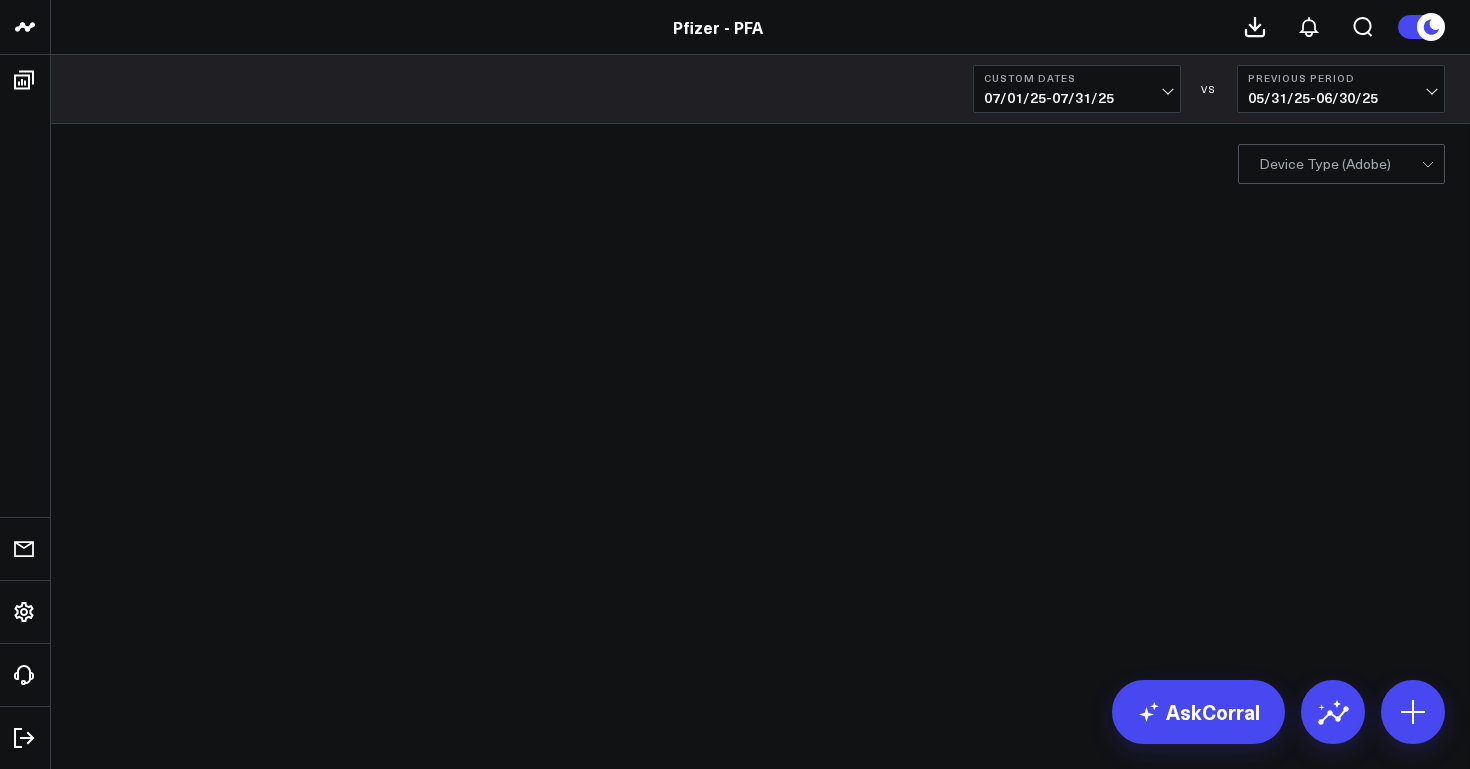 scroll, scrollTop: 0, scrollLeft: 0, axis: both 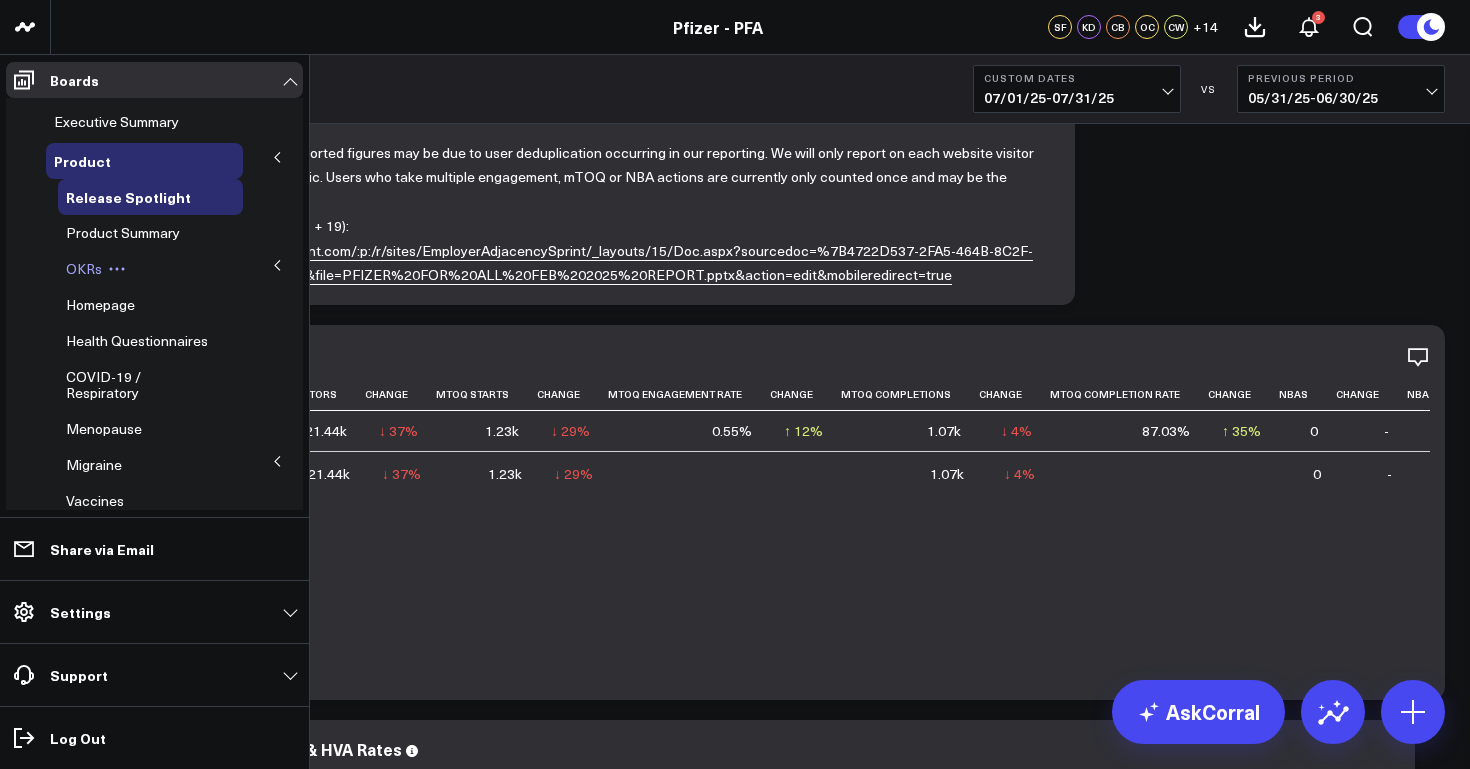 click on "OKRs" at bounding box center (84, 268) 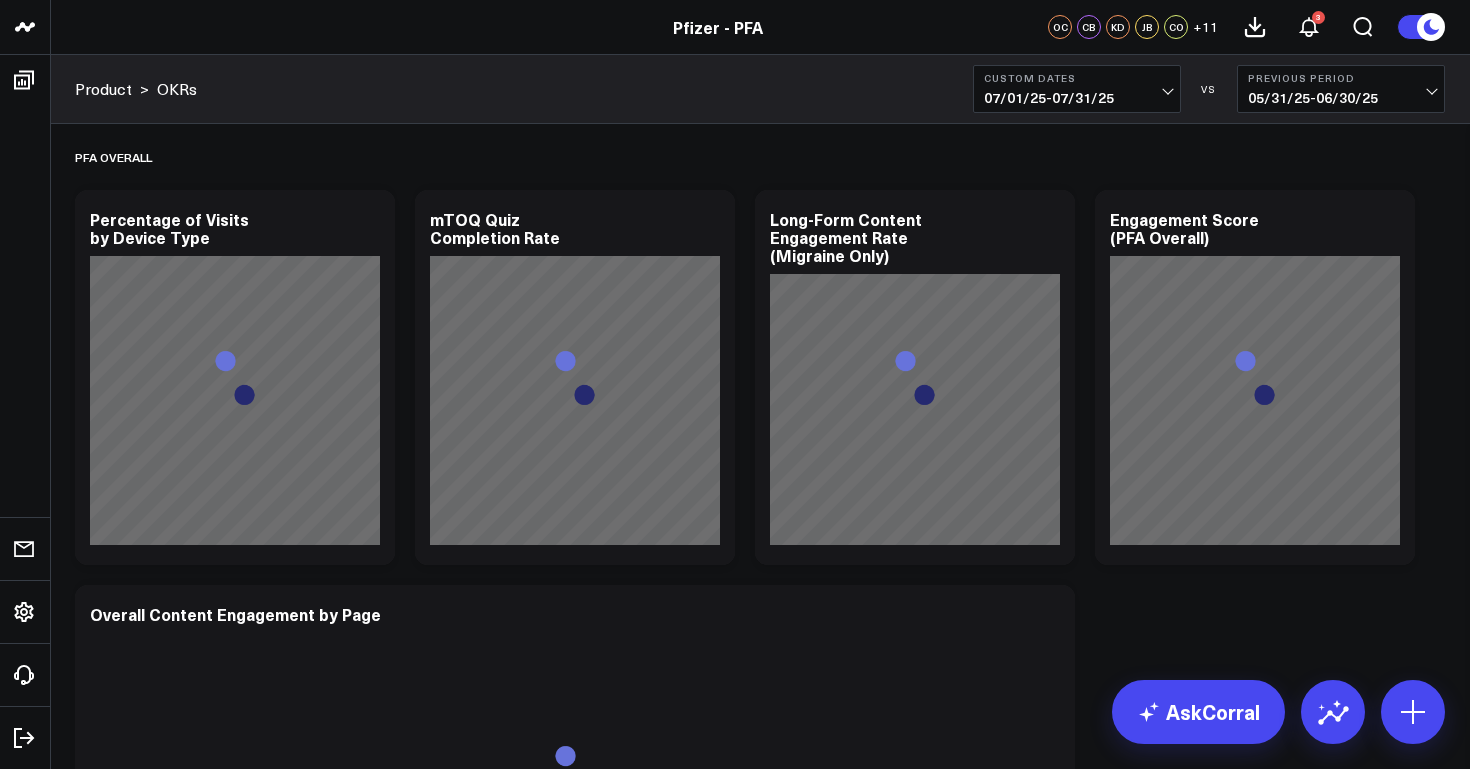 scroll, scrollTop: 0, scrollLeft: 0, axis: both 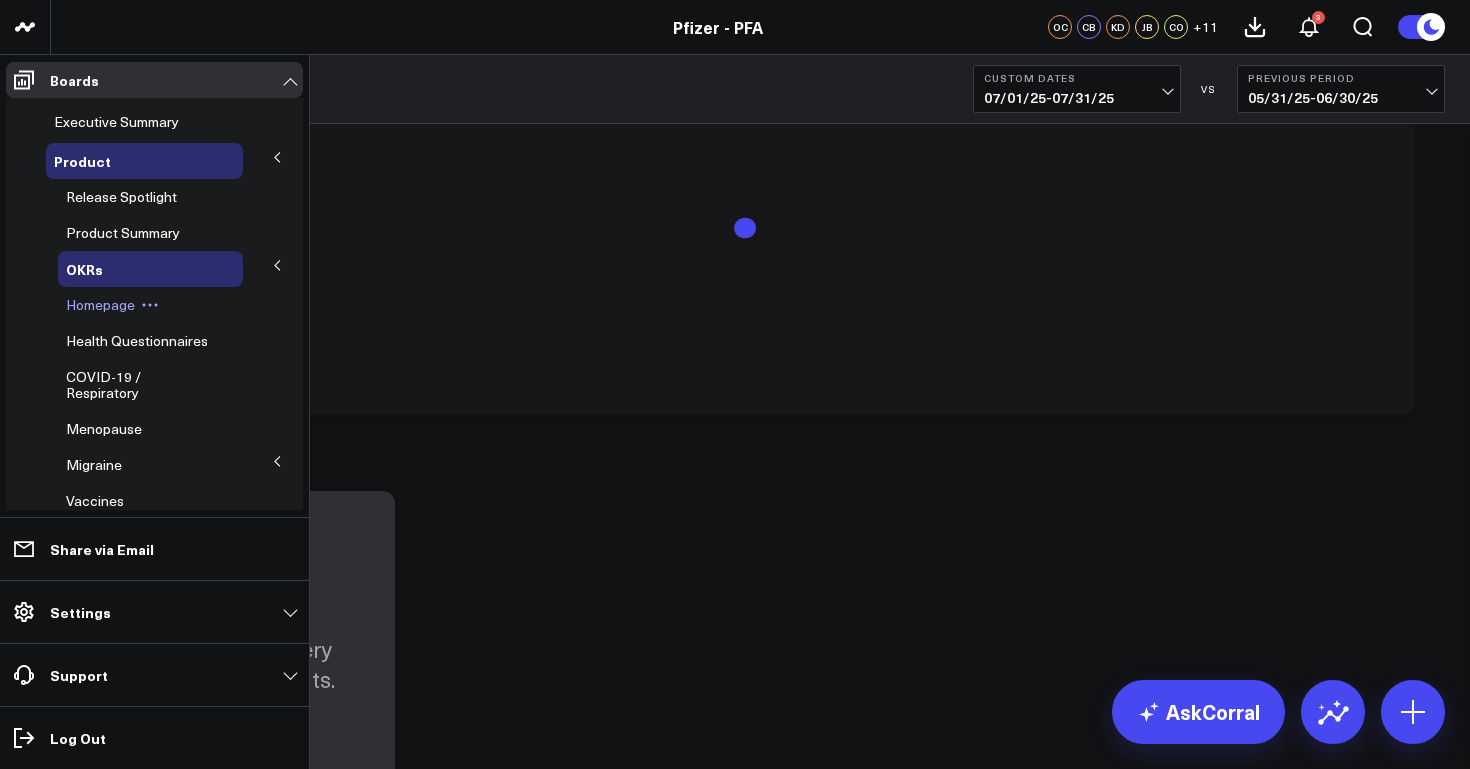 click on "Homepage" at bounding box center [100, 304] 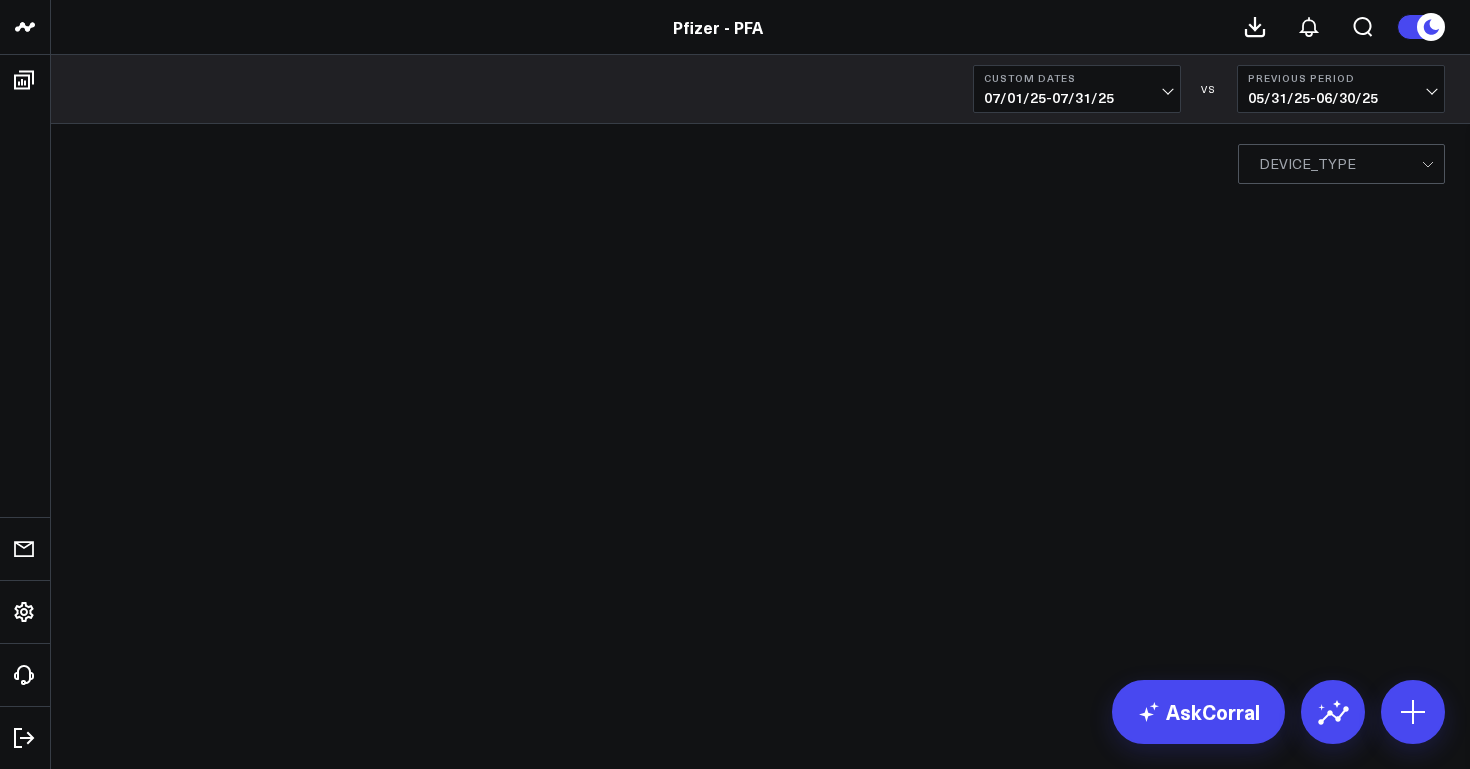 scroll, scrollTop: 0, scrollLeft: 0, axis: both 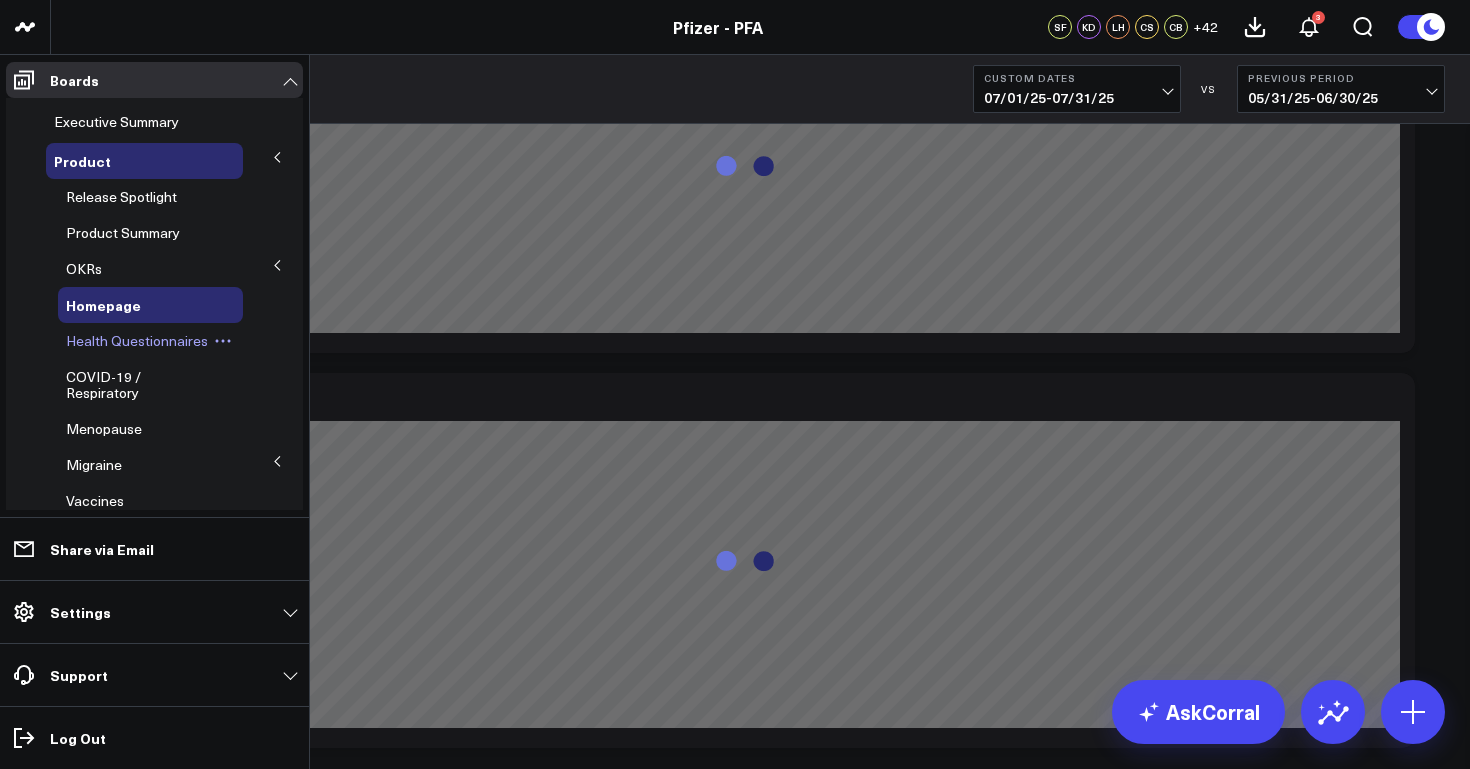 click on "Health Questionnaires" at bounding box center (137, 340) 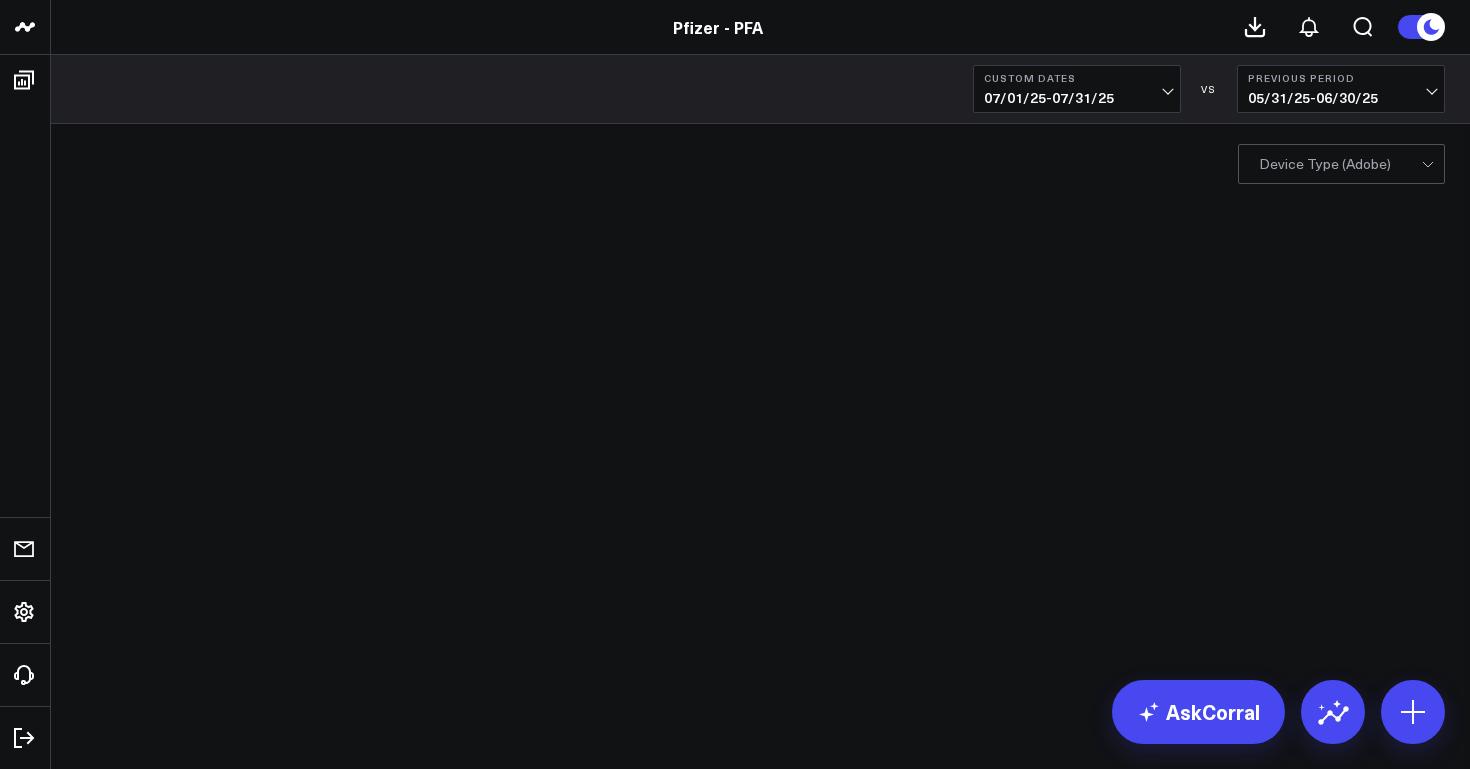 scroll, scrollTop: 0, scrollLeft: 0, axis: both 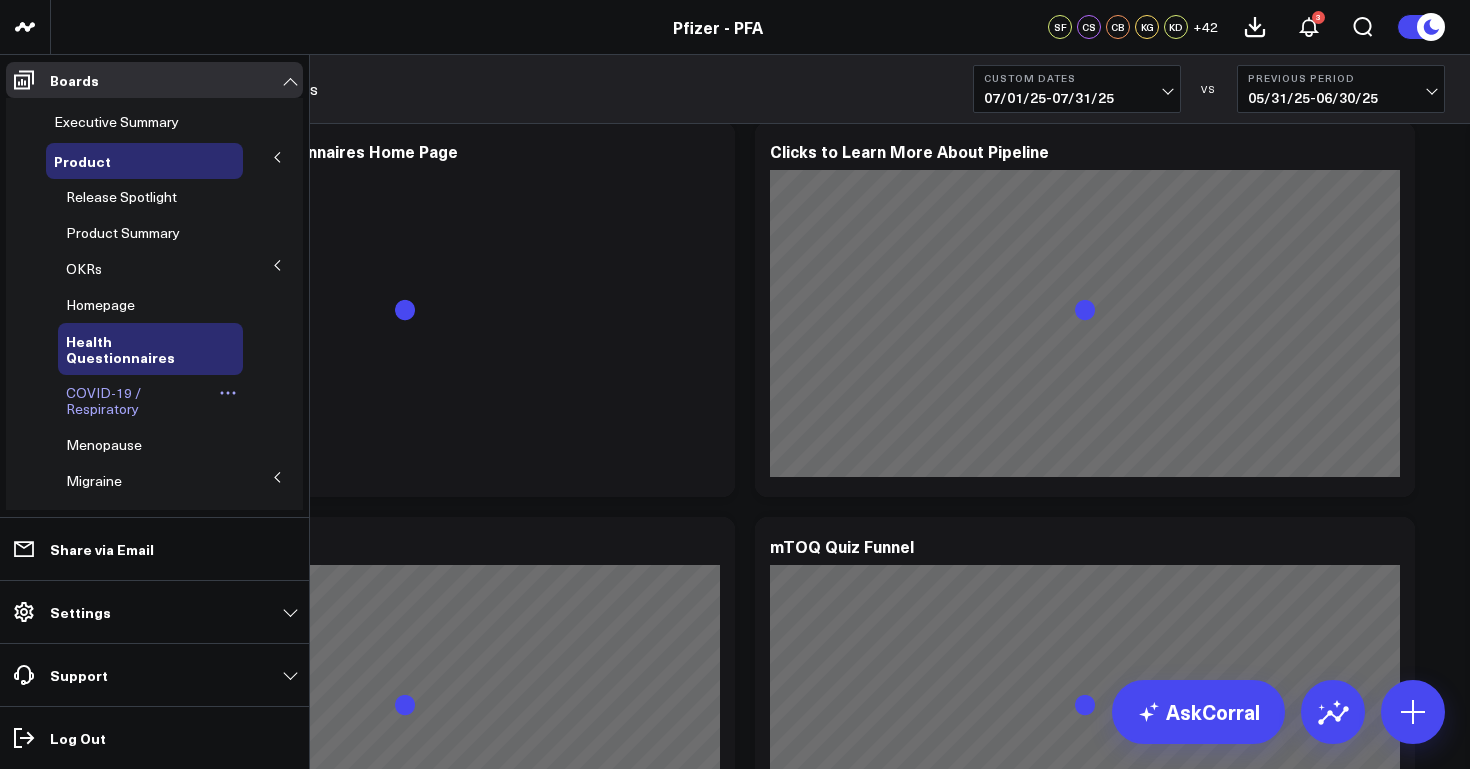 click on "COVID-19 / Respiratory" at bounding box center (103, 400) 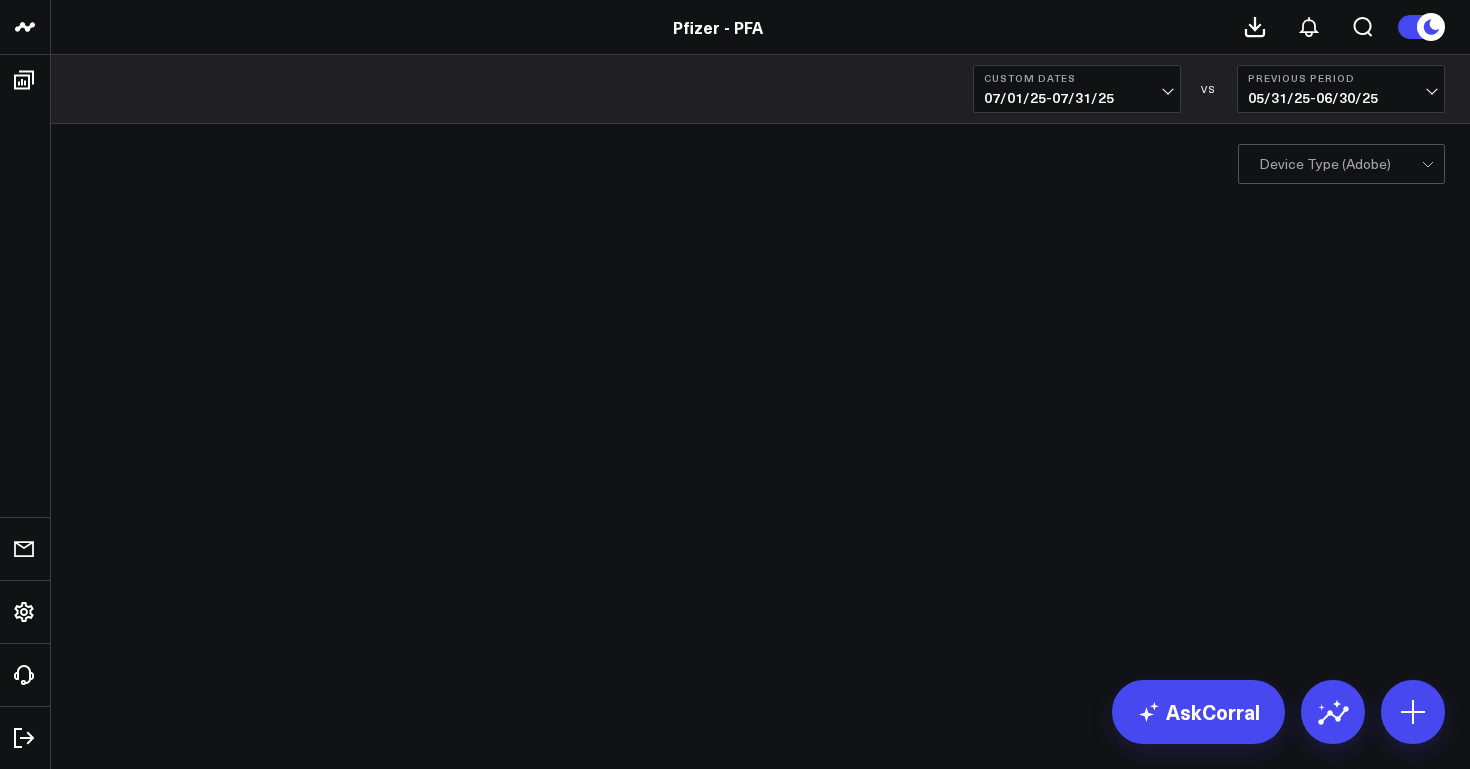 scroll, scrollTop: 0, scrollLeft: 0, axis: both 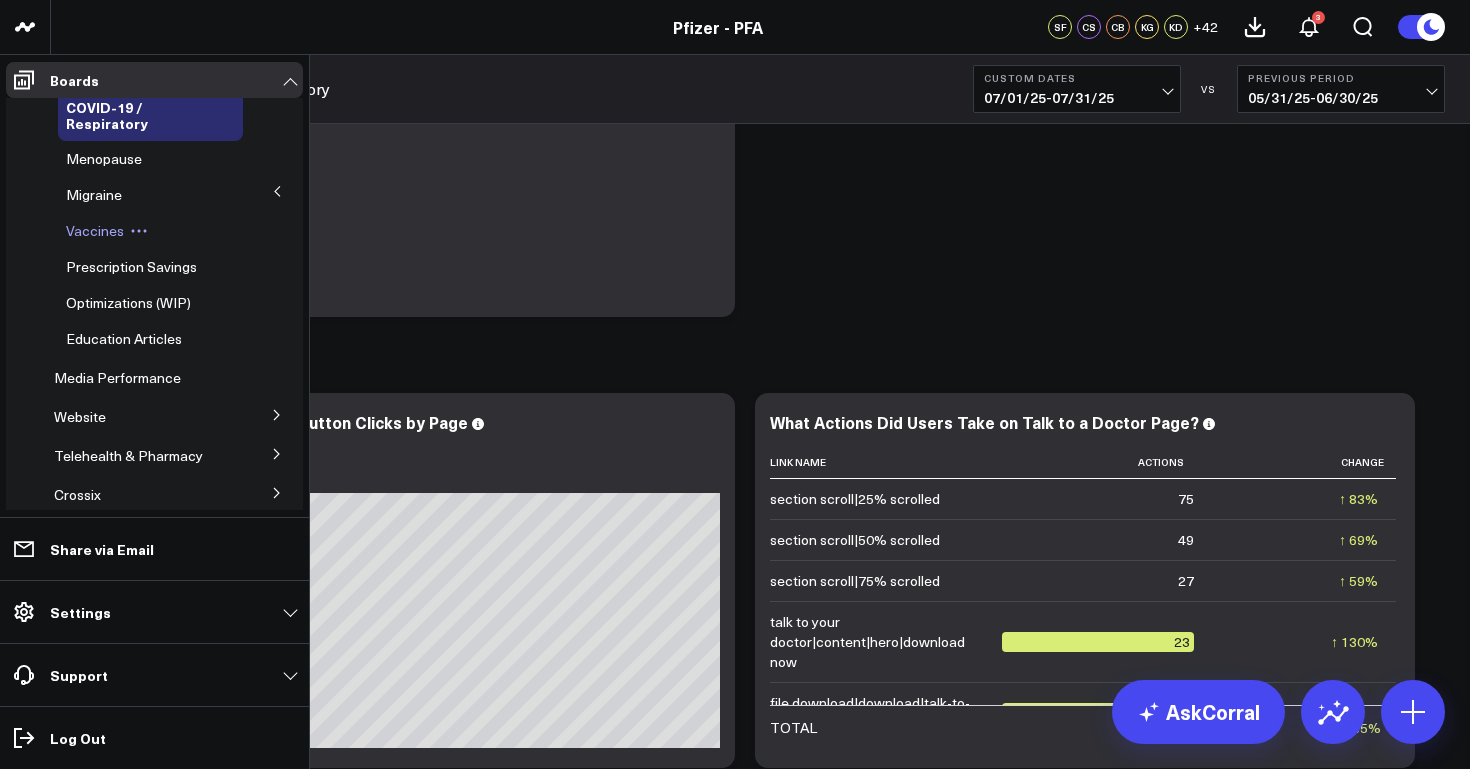 click on "Vaccines" at bounding box center (95, 230) 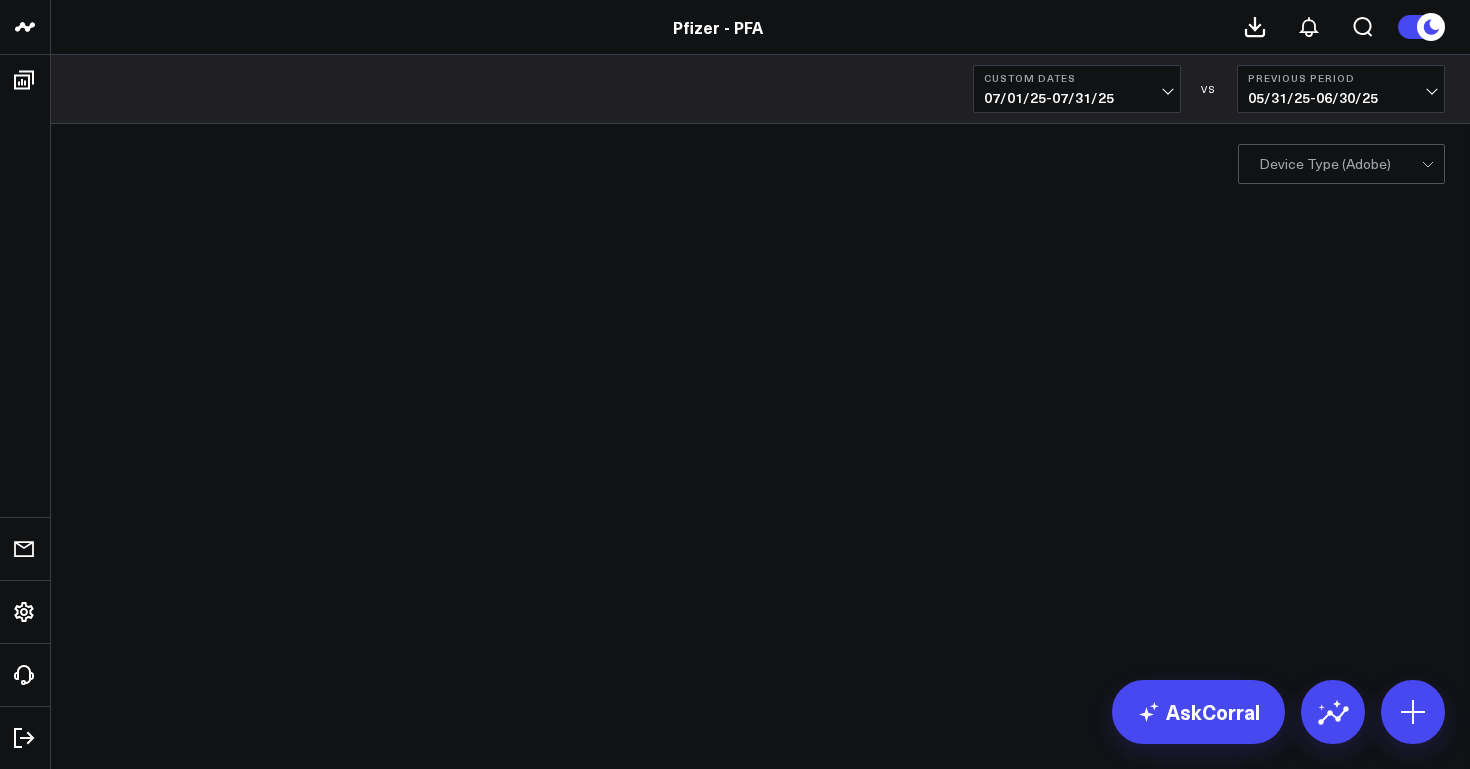 scroll, scrollTop: 0, scrollLeft: 0, axis: both 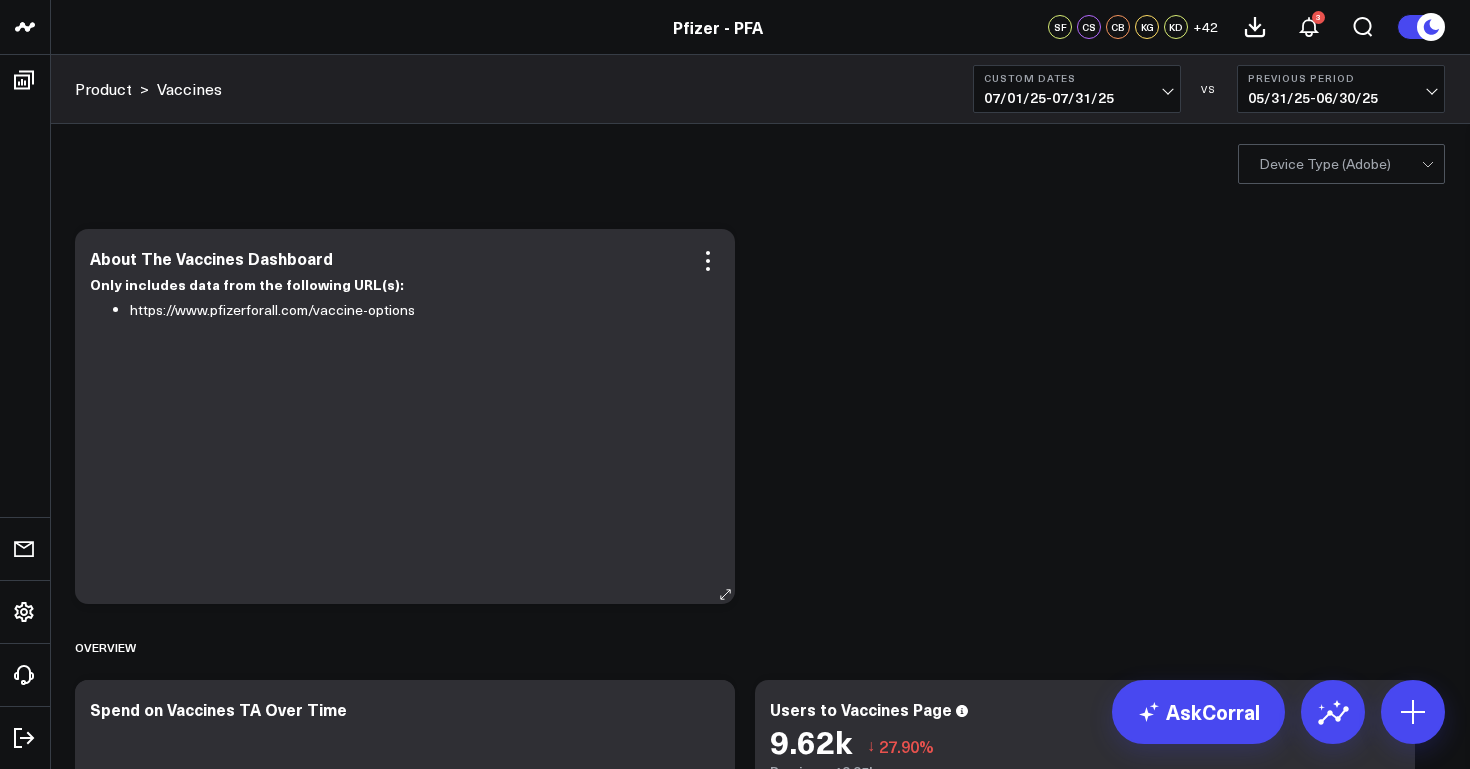 click on "https://www.pfizerforall.com/vaccine-options" at bounding box center (417, 310) 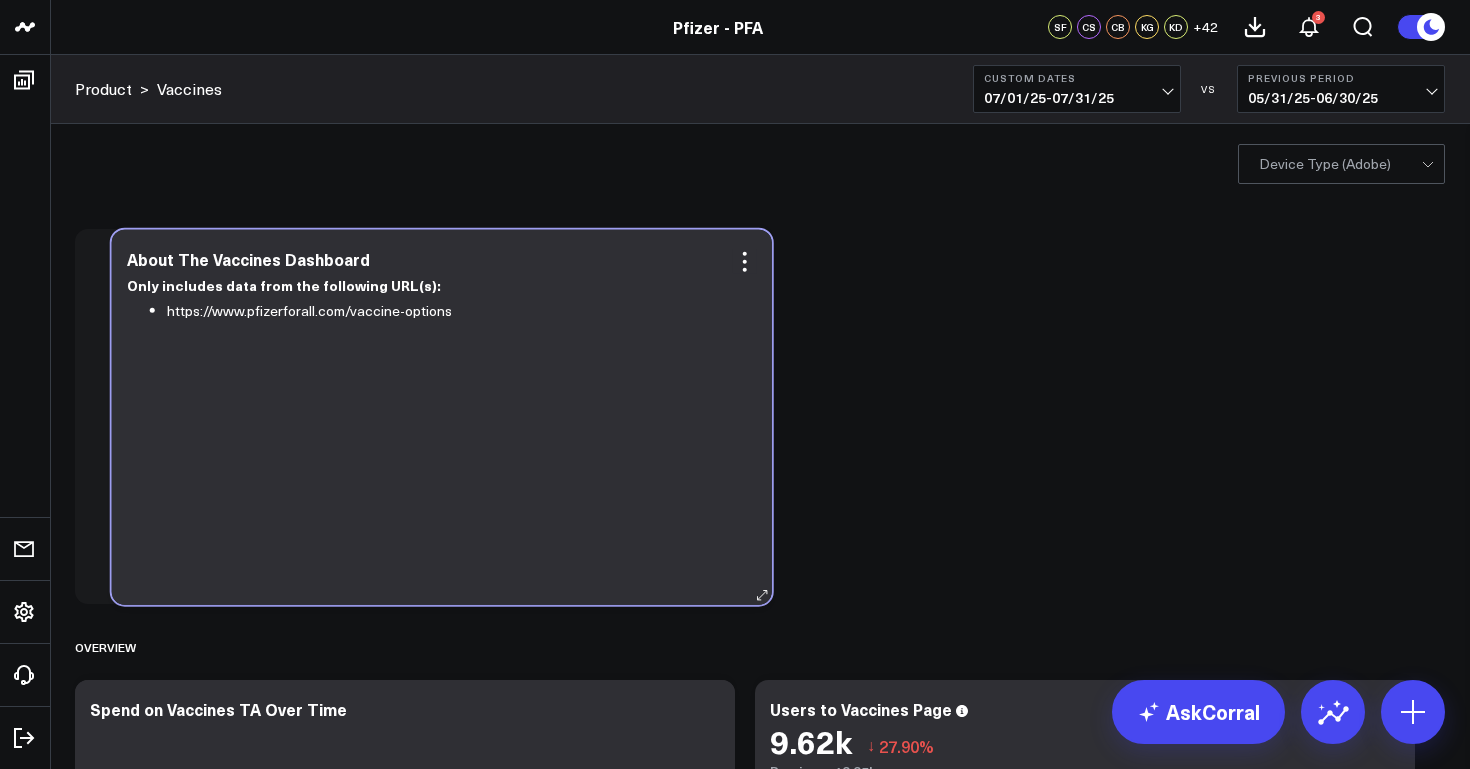 drag, startPoint x: 416, startPoint y: 316, endPoint x: 452, endPoint y: 316, distance: 36 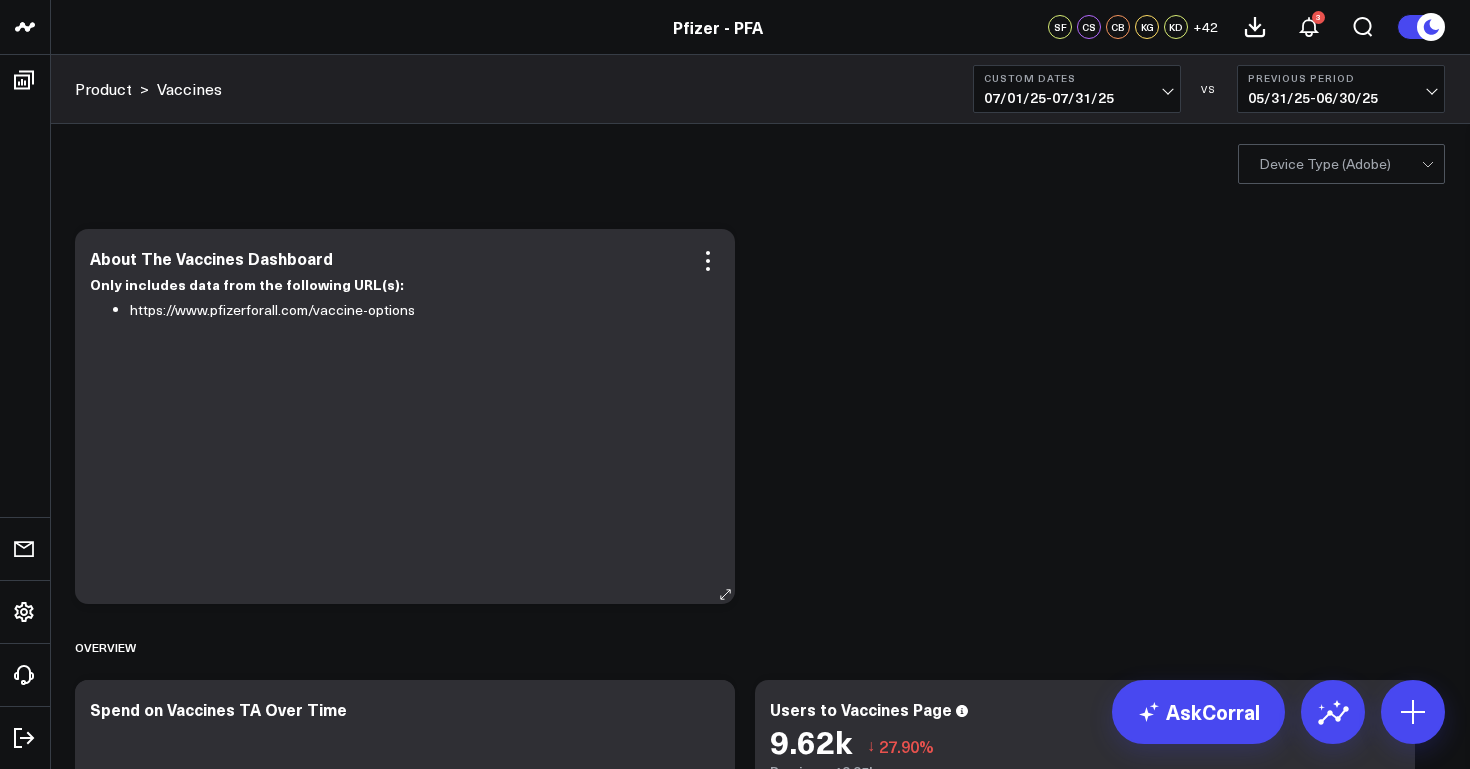 click on "https://www.pfizerforall.com/vaccine-options" at bounding box center [417, 310] 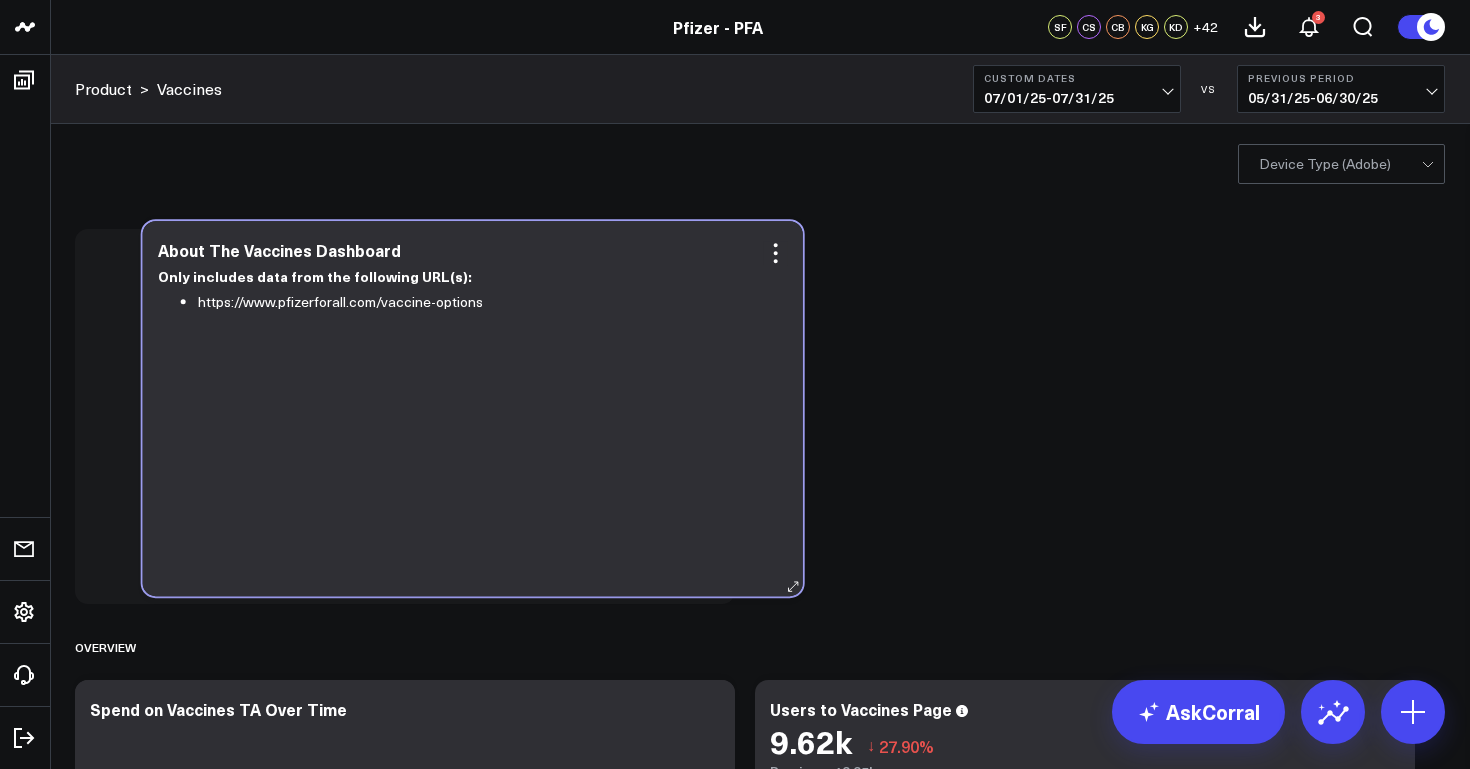 drag, startPoint x: 136, startPoint y: 315, endPoint x: 200, endPoint y: 304, distance: 64.93843 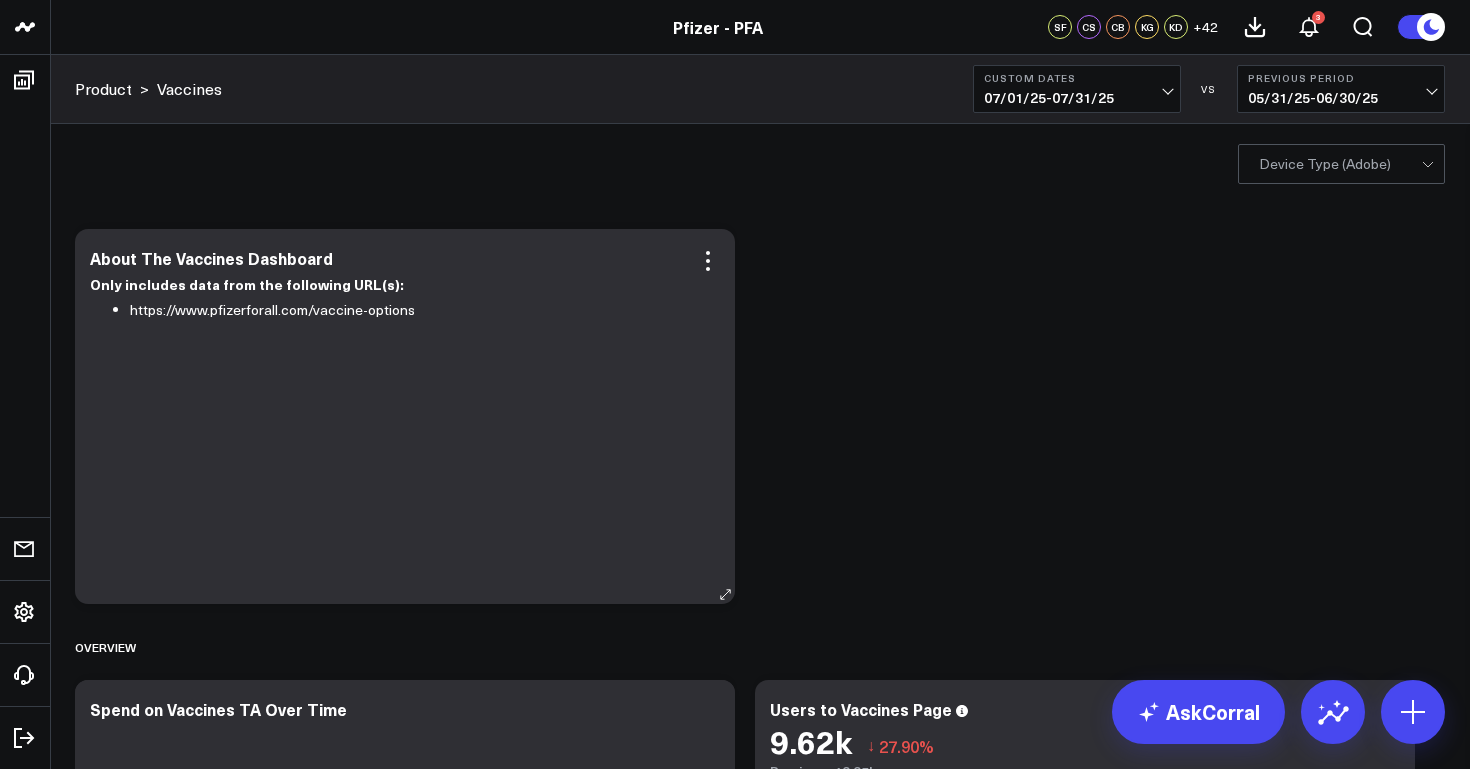 click on "https://www.pfizerforall.com/vaccine-options" at bounding box center [417, 310] 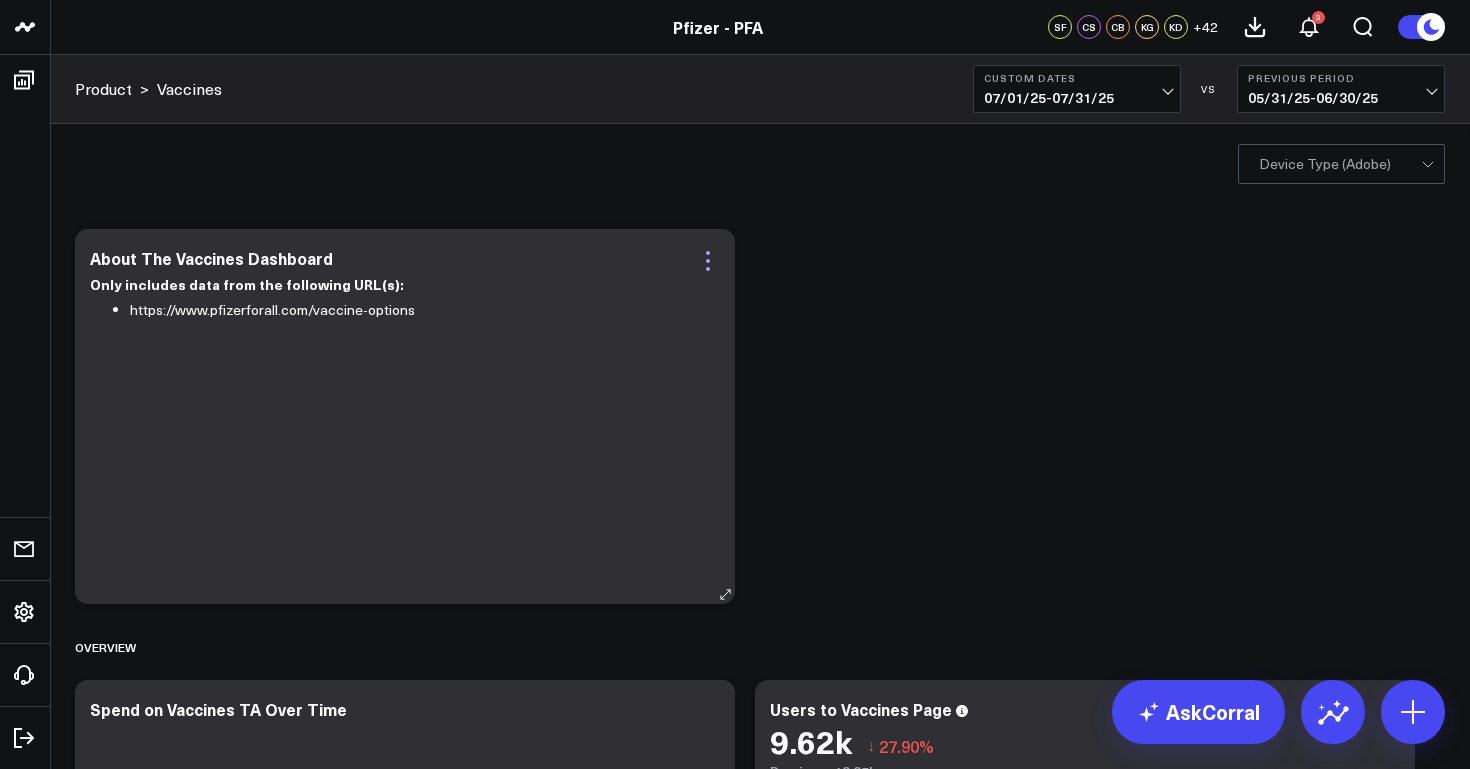 click 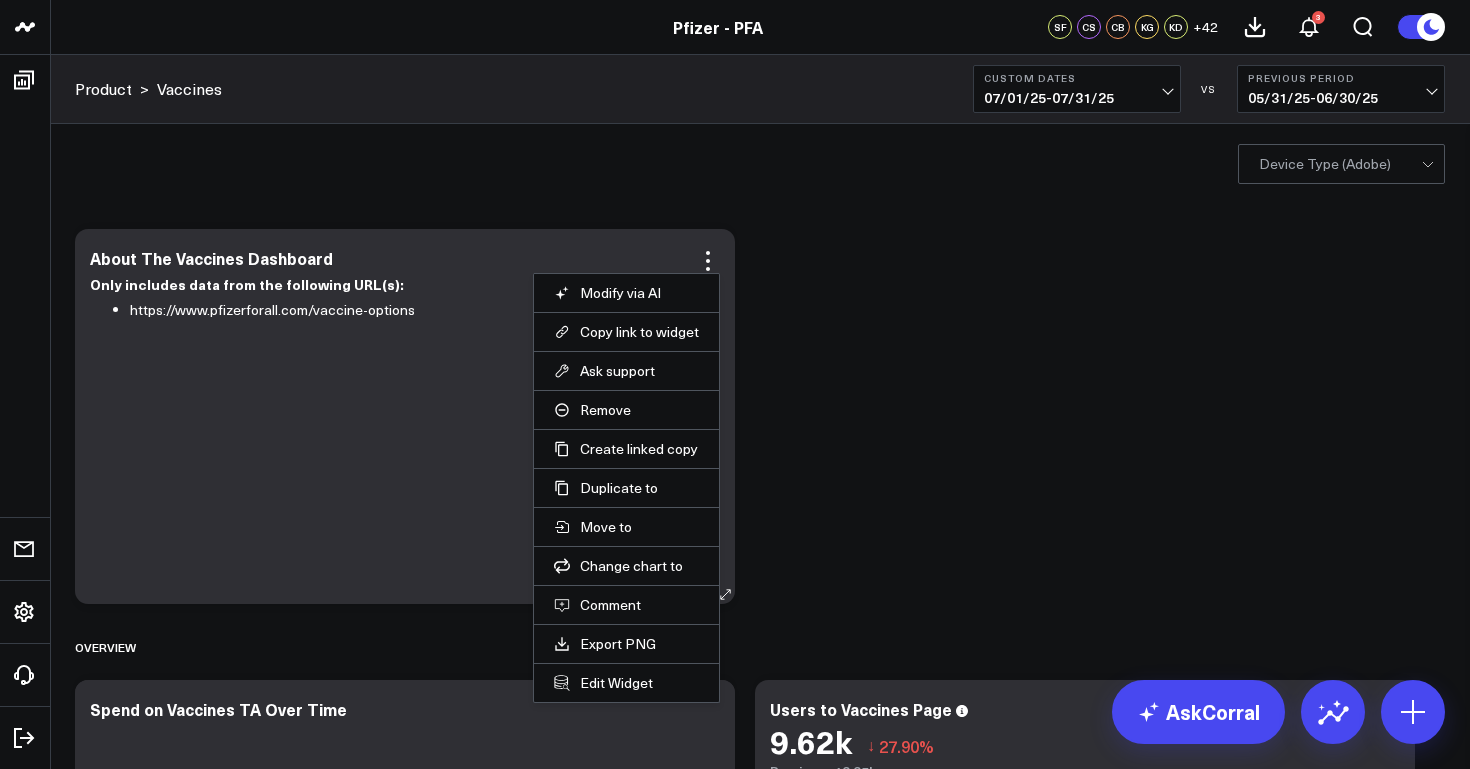 click on "Copy link to widget" at bounding box center (626, 331) 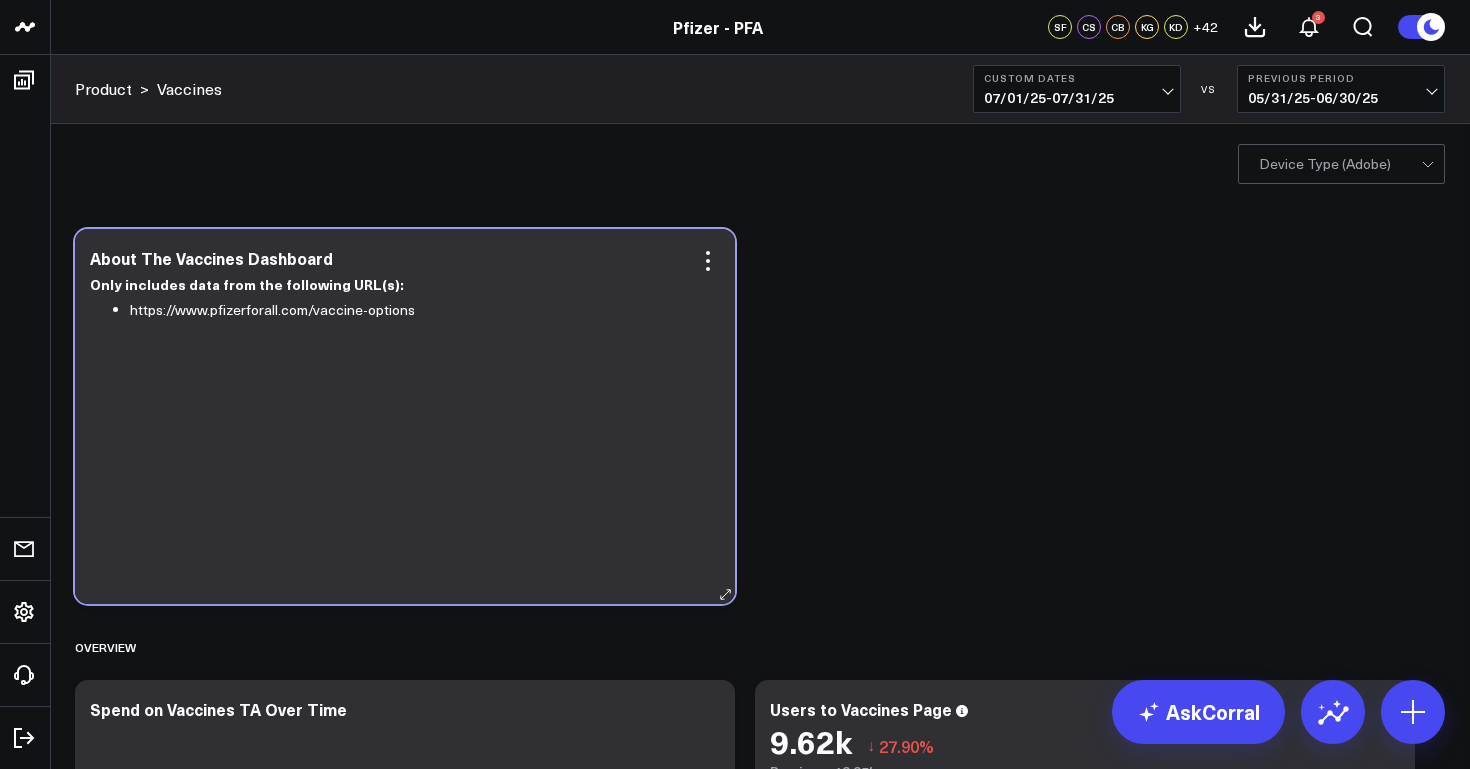 click on "https://www.pfizerforall.com/vaccine-options" at bounding box center [417, 310] 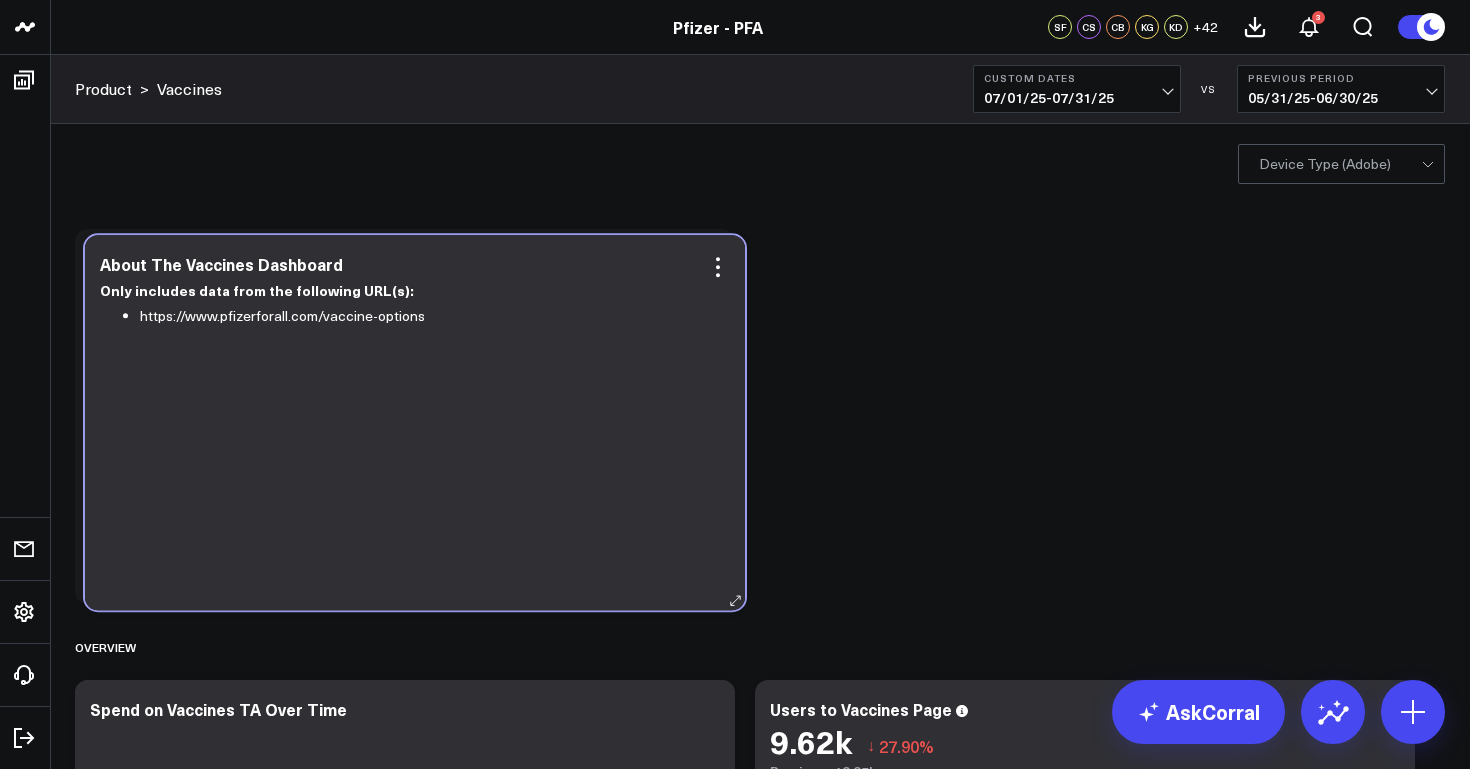 drag, startPoint x: 416, startPoint y: 316, endPoint x: 430, endPoint y: 323, distance: 15.652476 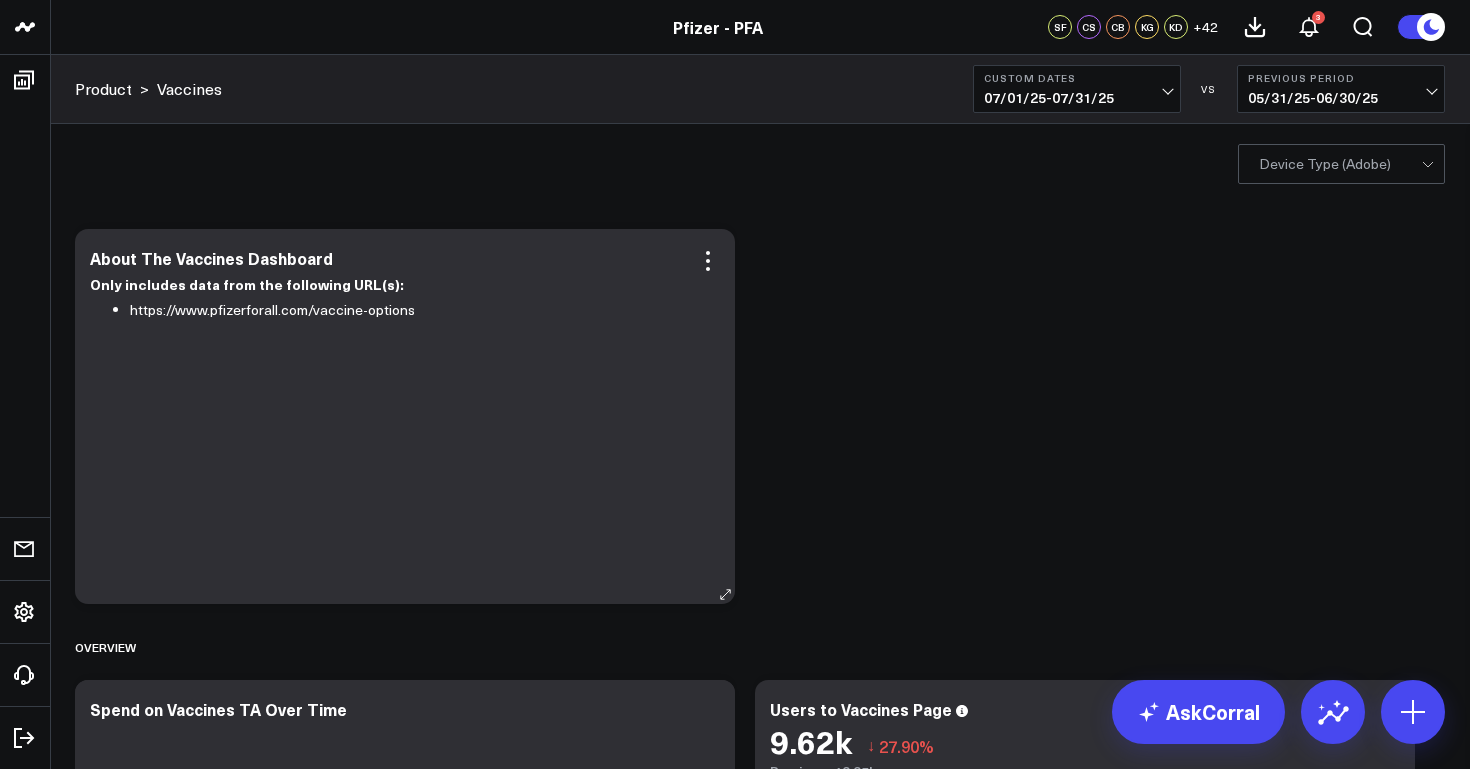 click on "https://www.pfizerforall.com/vaccine-options" at bounding box center [417, 310] 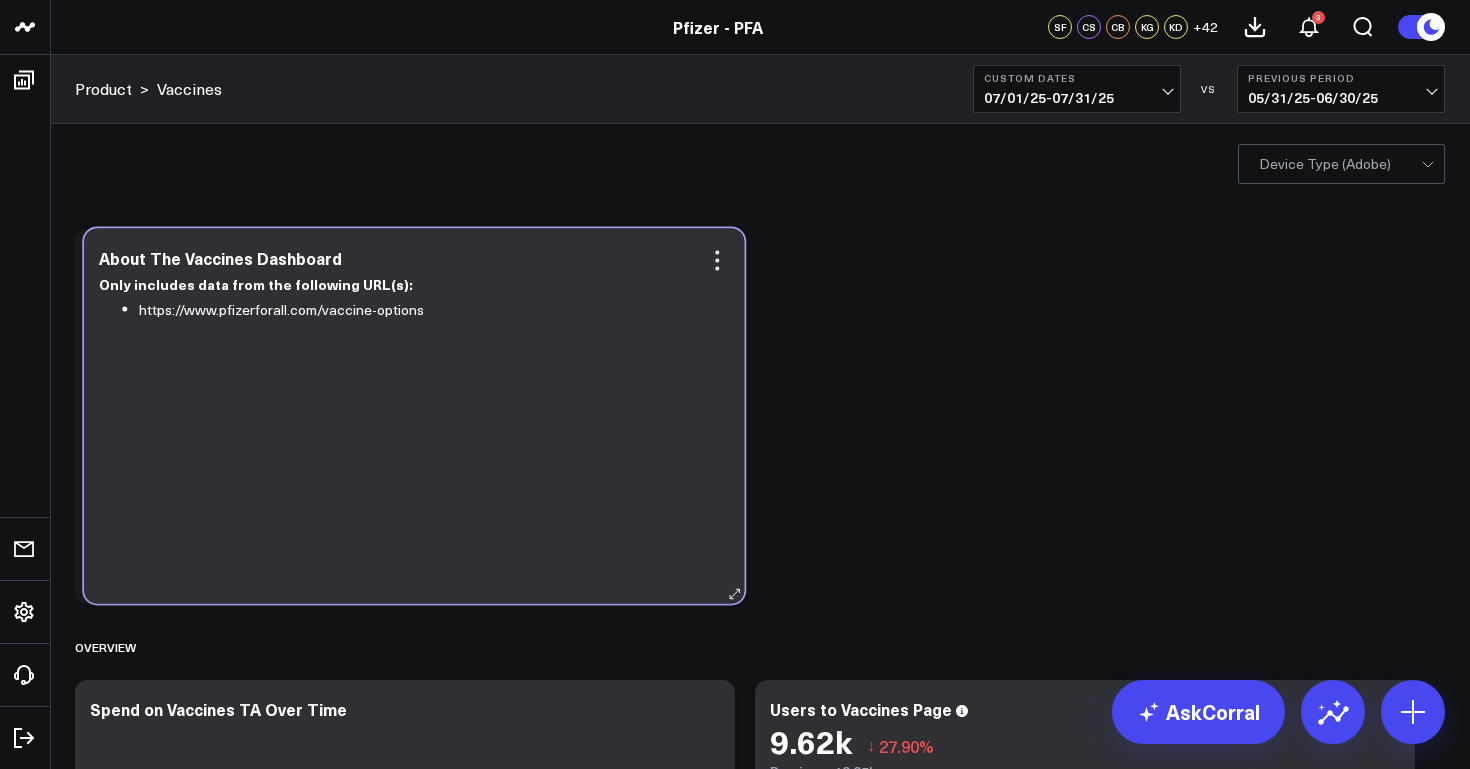 click on "https://www.pfizerforall.com/vaccine-options" at bounding box center (426, 309) 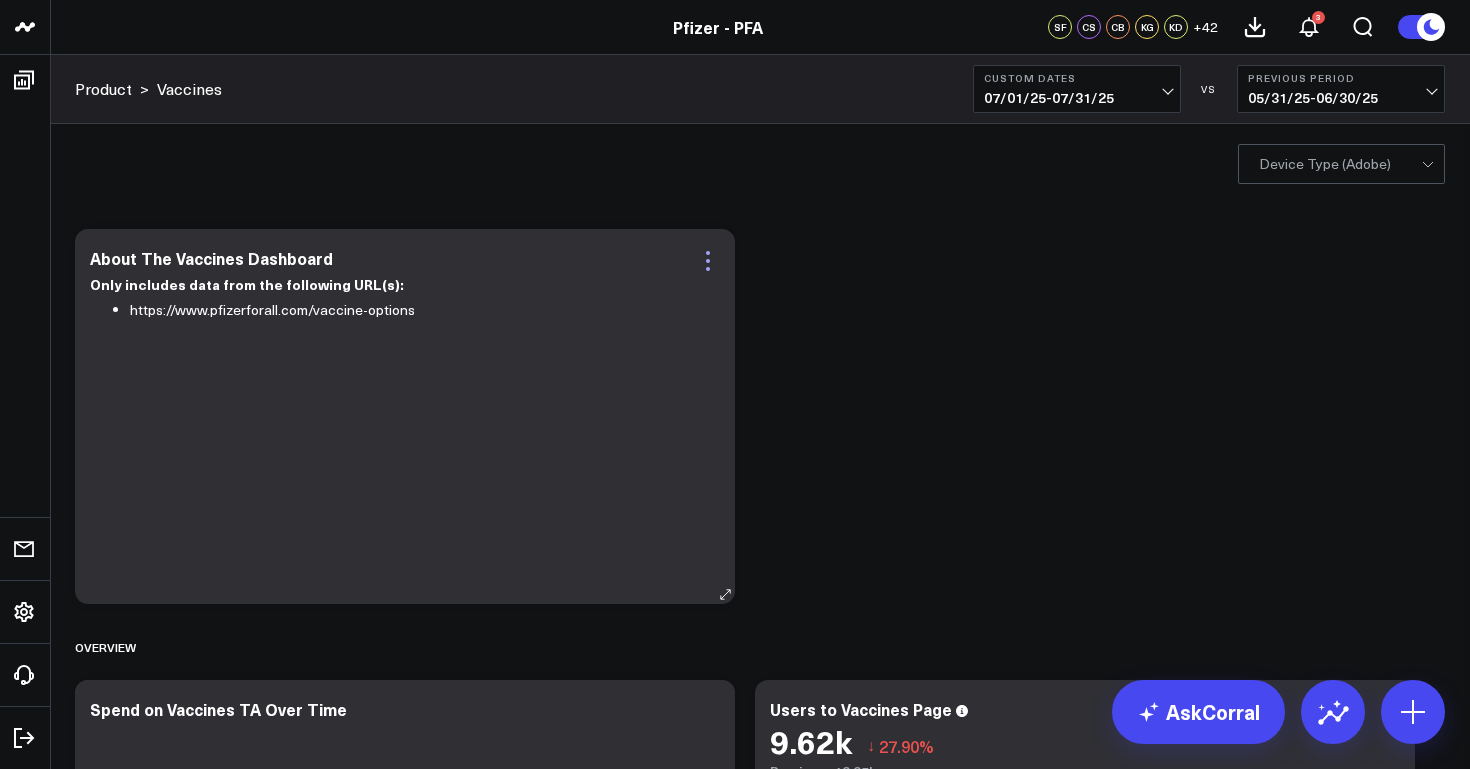 click 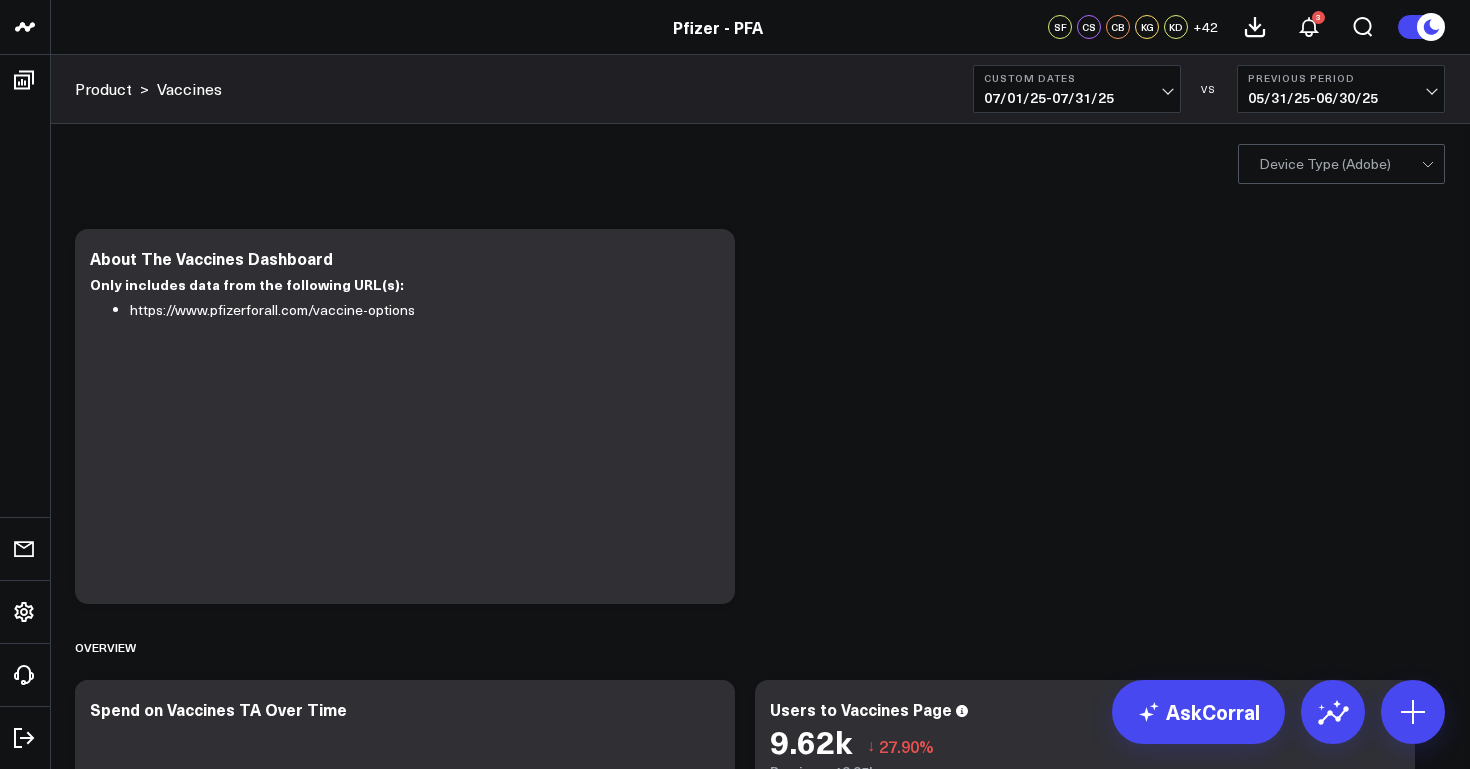 click on "Modify via AI Copy link to widget Ask support Remove Create linked copy Executive Summary Product Release Spotlight Product Summary OKRs 5.2 Release OKRs Homepage Health Questionnaires COVID-19 / Respiratory Menopause Migraine mTOQ Vaccines Prescription Savings Optimizations (WIP) Education Articles Media Performance Website Website HVA Performance Site Experience / DXA Telehealth & Pharmacy Prescription Delivery - Alto Telehealth - UpScript Crossix Crossix Visitor Profiles Crossix Conversion Events Essence Data Freshness Duplicate to Executive Summary Product Release Spotlight Product Summary OKRs 5.2 Release OKRs Homepage Health Questionnaires COVID-19 / Respiratory Menopause Migraine mTOQ Vaccines Prescription Savings Optimizations (WIP) Education Articles Media Performance Website Website HVA Performance Site Experience / DXA Telehealth & Pharmacy Prescription Delivery - Alto Telehealth - UpScript Crossix Crossix Visitor Profiles Crossix Conversion Events Essence Data Freshness Move to Executive Summary" at bounding box center (760, 2701) 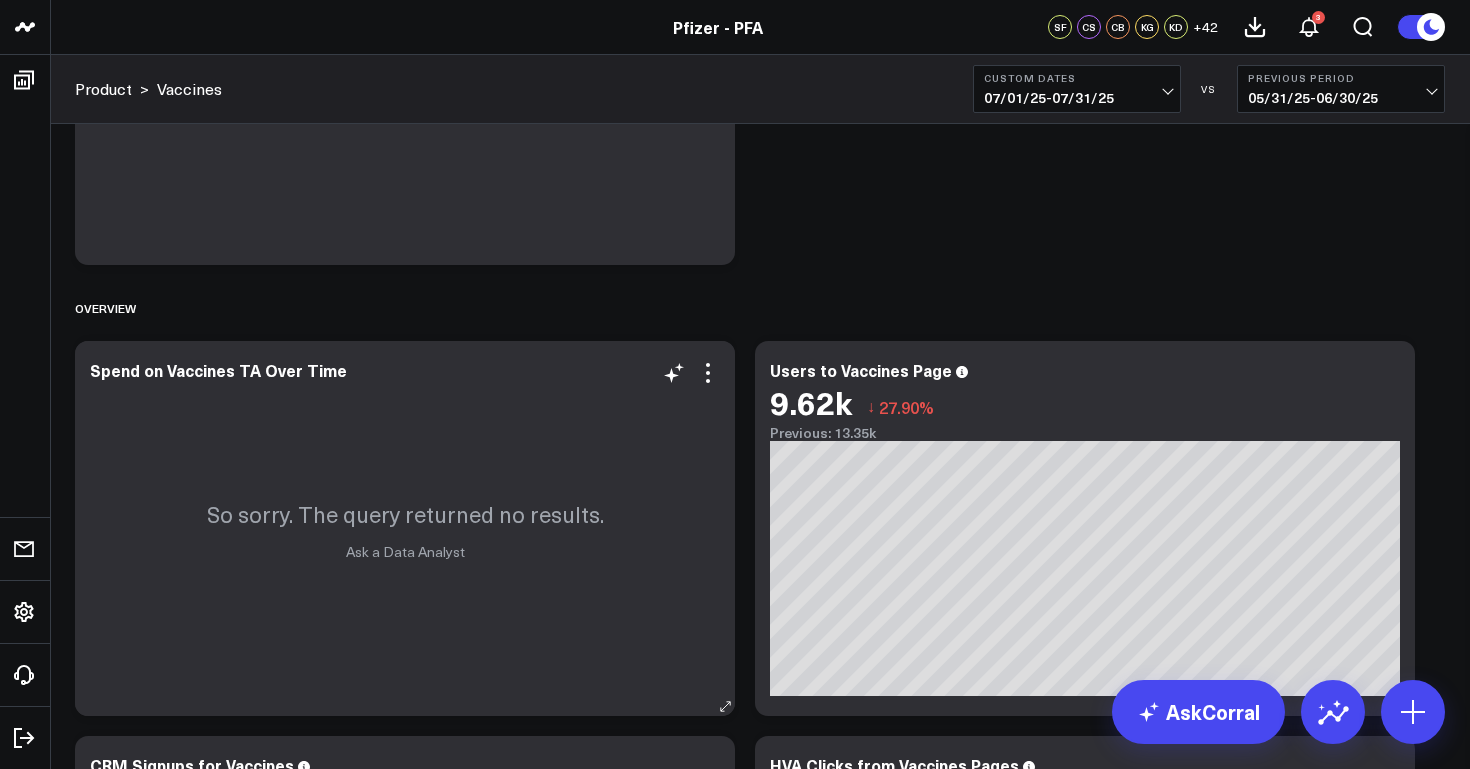 scroll, scrollTop: 372, scrollLeft: 0, axis: vertical 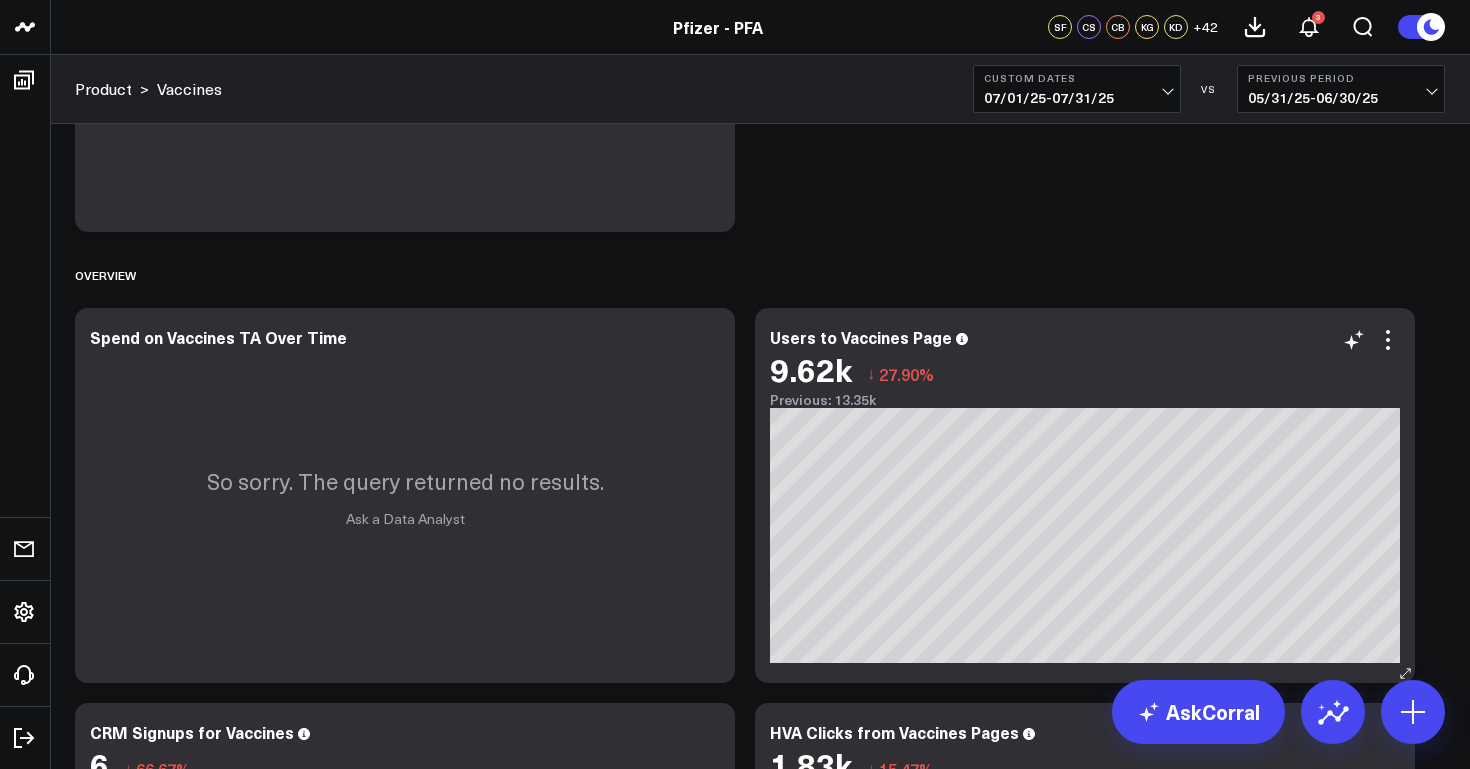 click on "Users to Vaccines Page 9.62k ↓   27.90% Previous: 13.35k [#fff fontSize:14px lineHeight:16px][/]
[#fff fontSize:14px lineHeight:20px fontWeight:500][/] [#202024 fontSize:14px lineHeight:16px][/]
[#202024 fontSize:14px lineHeight:20px fontWeight:500][/]" at bounding box center (1085, 495) 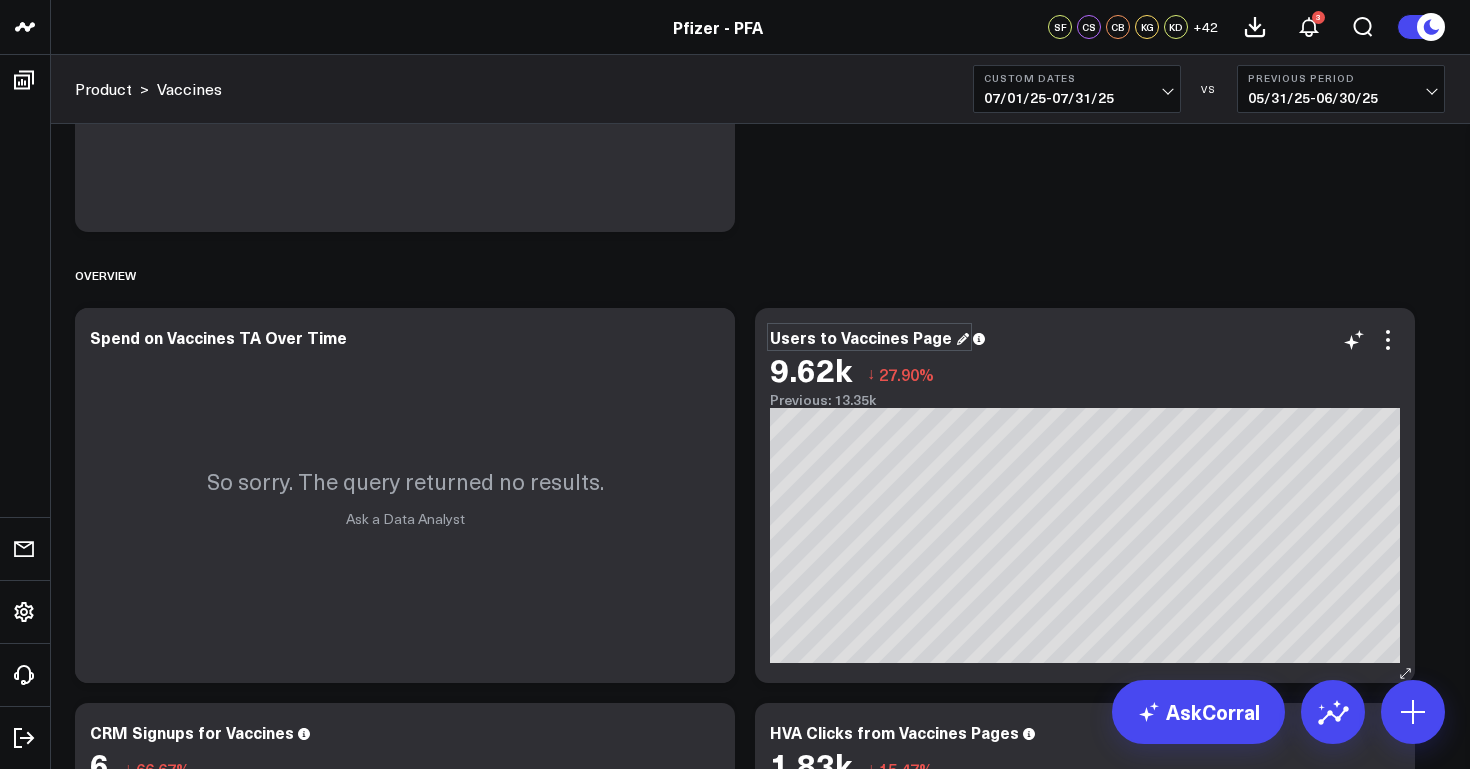 click on "Users to Vaccines Page" at bounding box center [869, 337] 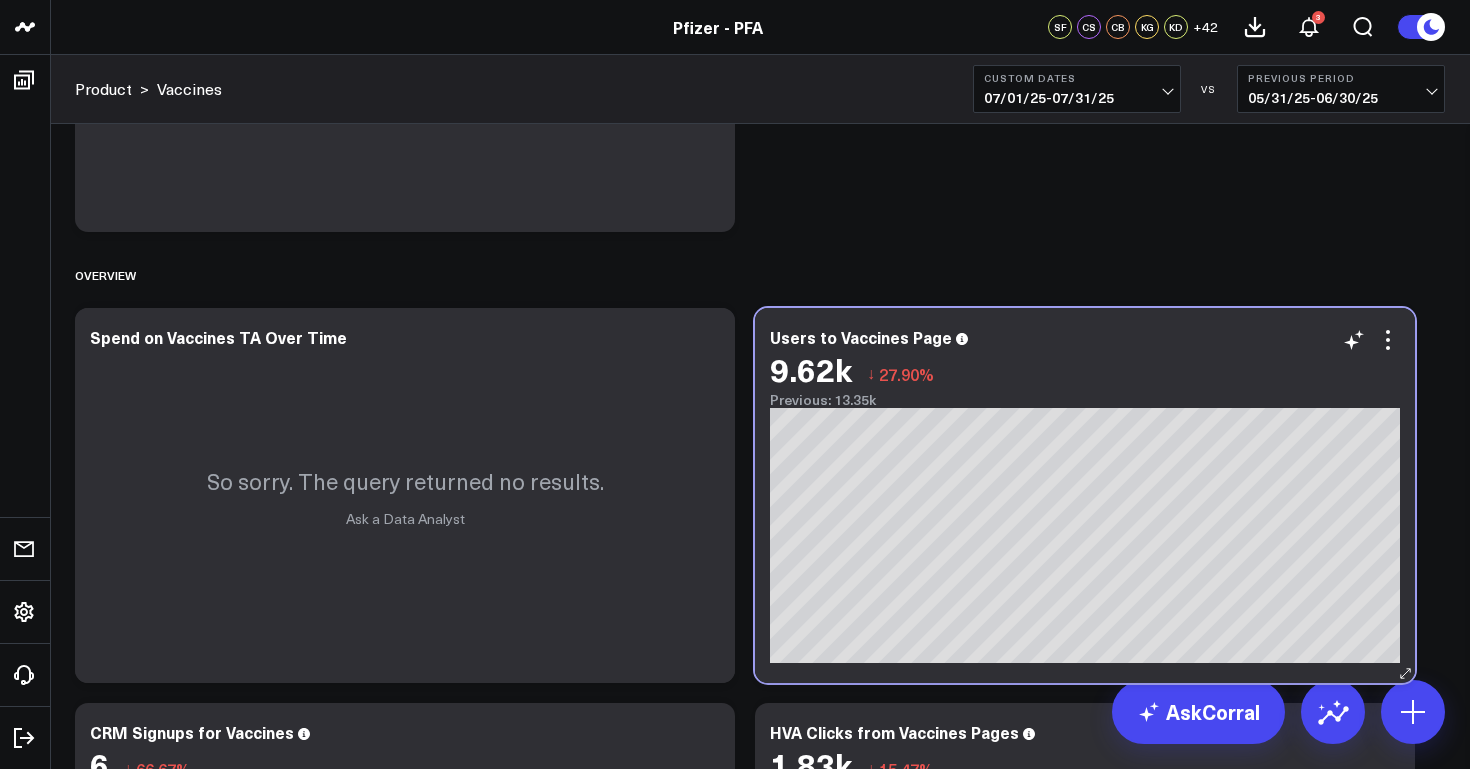 click on "Users to Vaccines Page 9.62k ↓   27.90% Previous: 13.35k" at bounding box center (1085, 368) 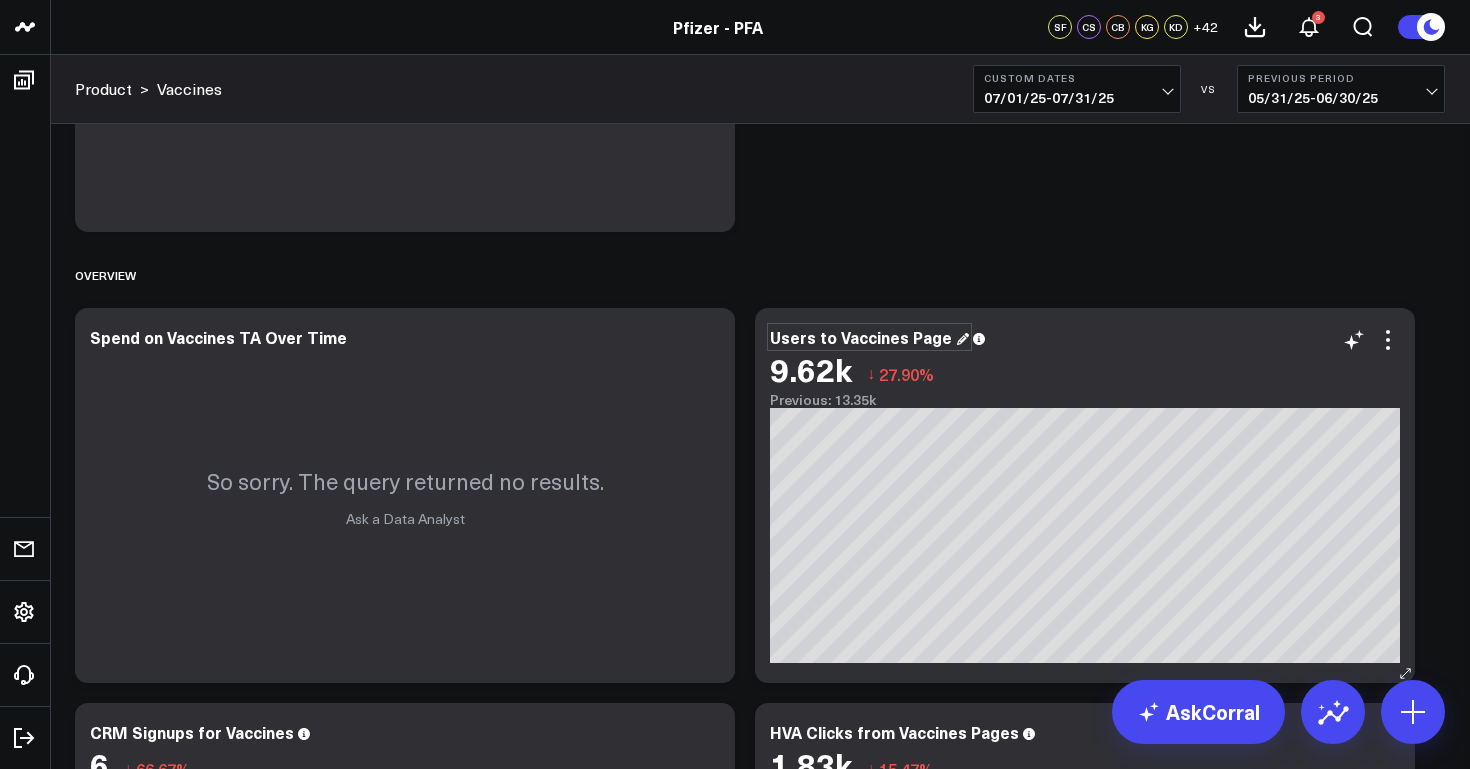 click on "Users to Vaccines Page" at bounding box center (869, 337) 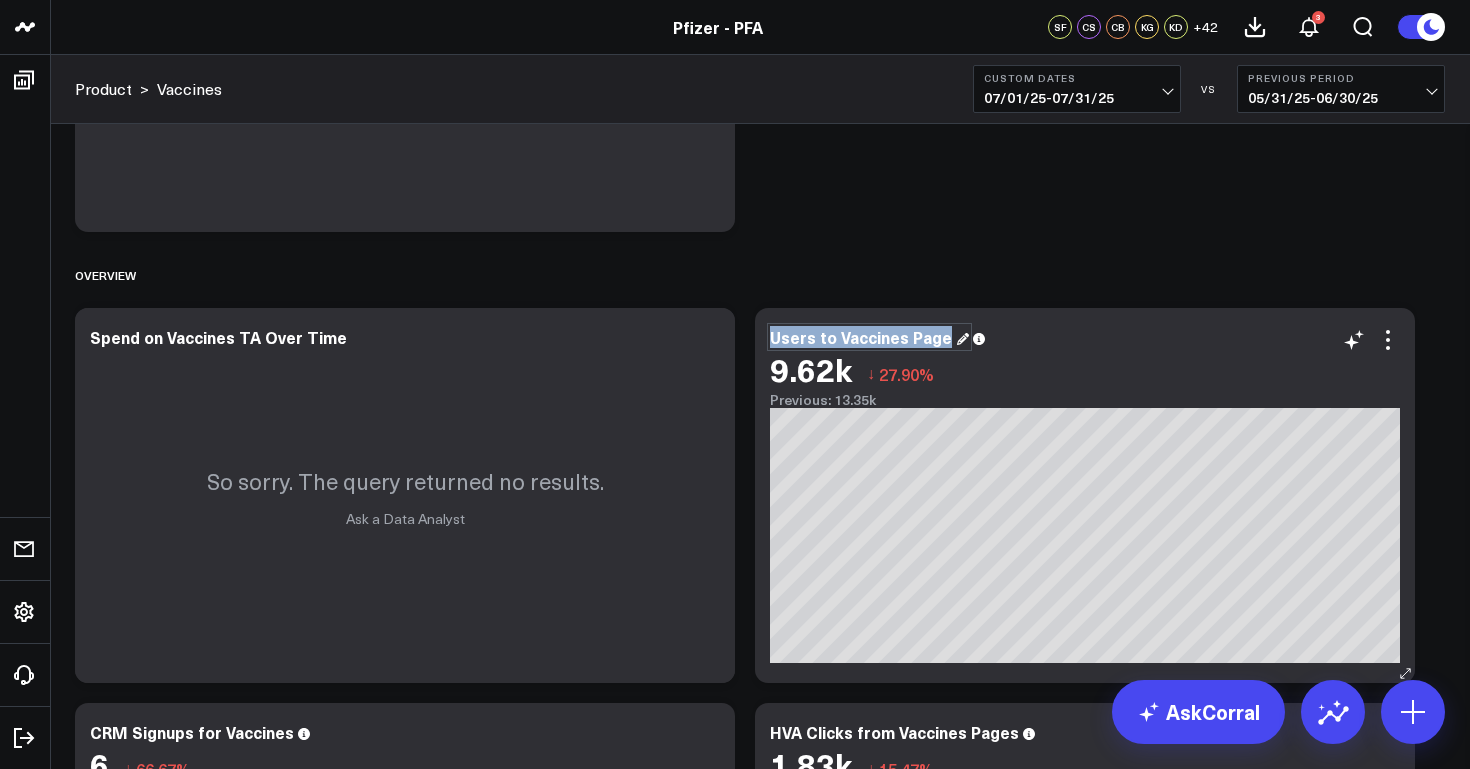 drag, startPoint x: 946, startPoint y: 337, endPoint x: 769, endPoint y: 337, distance: 177 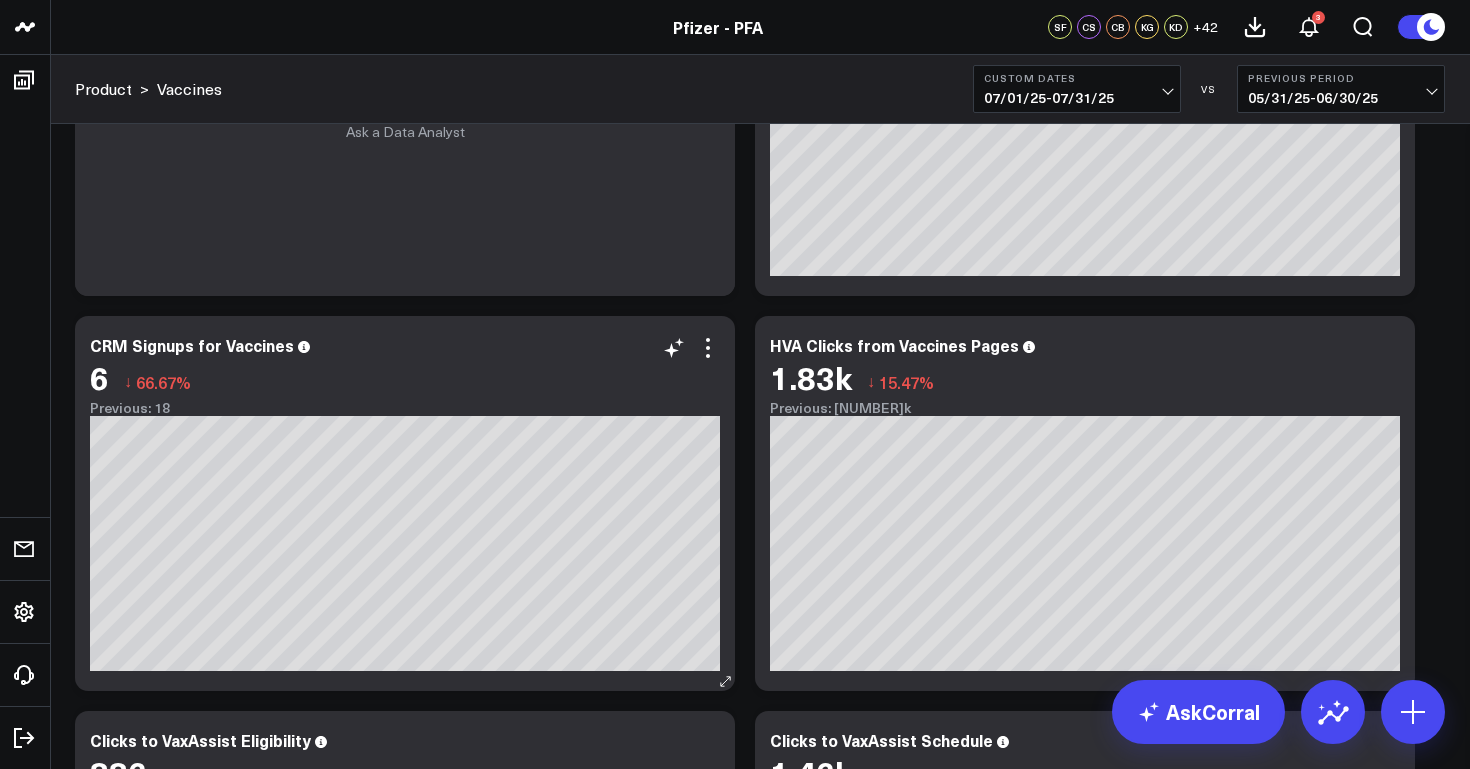 scroll, scrollTop: 789, scrollLeft: 0, axis: vertical 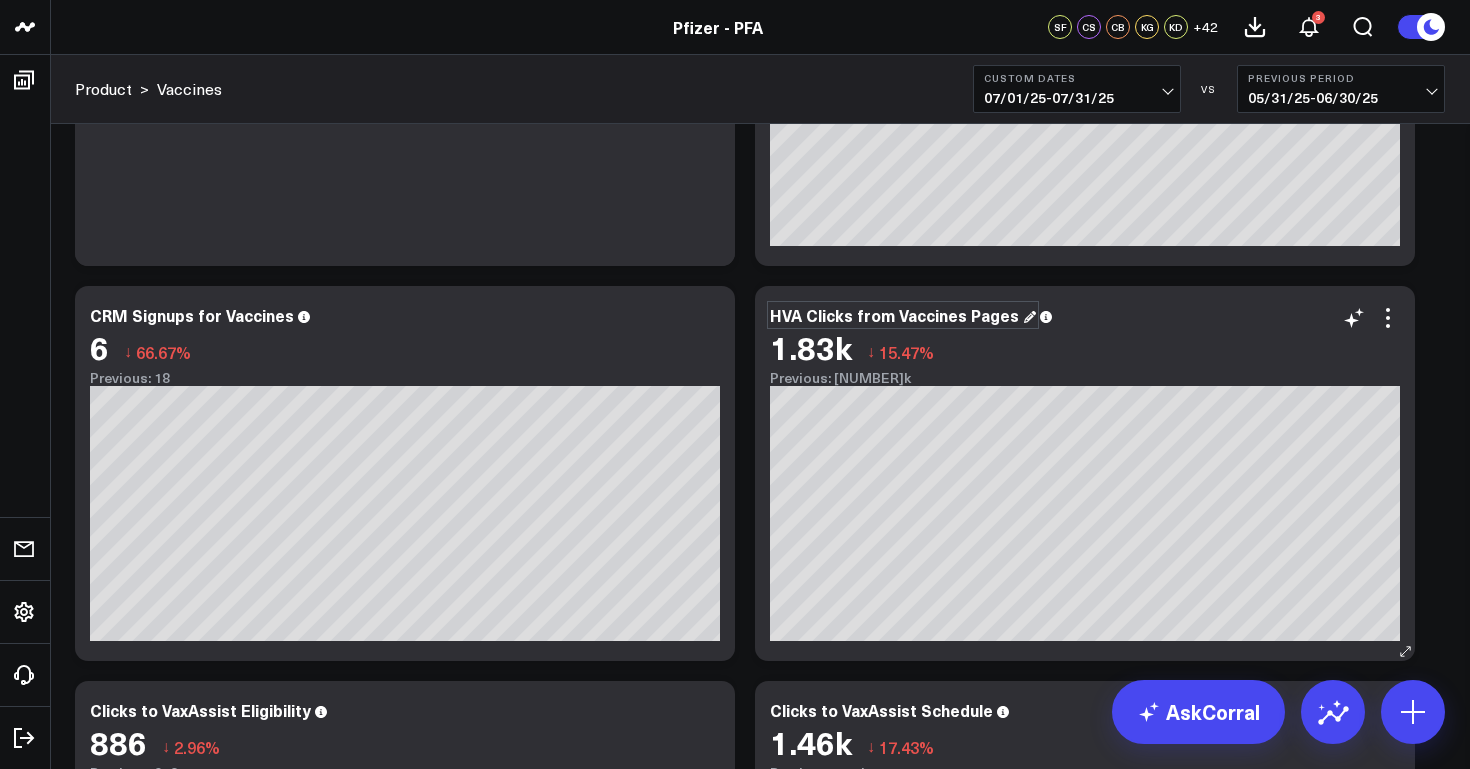 click on "HVA Clicks from Vaccines Pages" at bounding box center (903, 315) 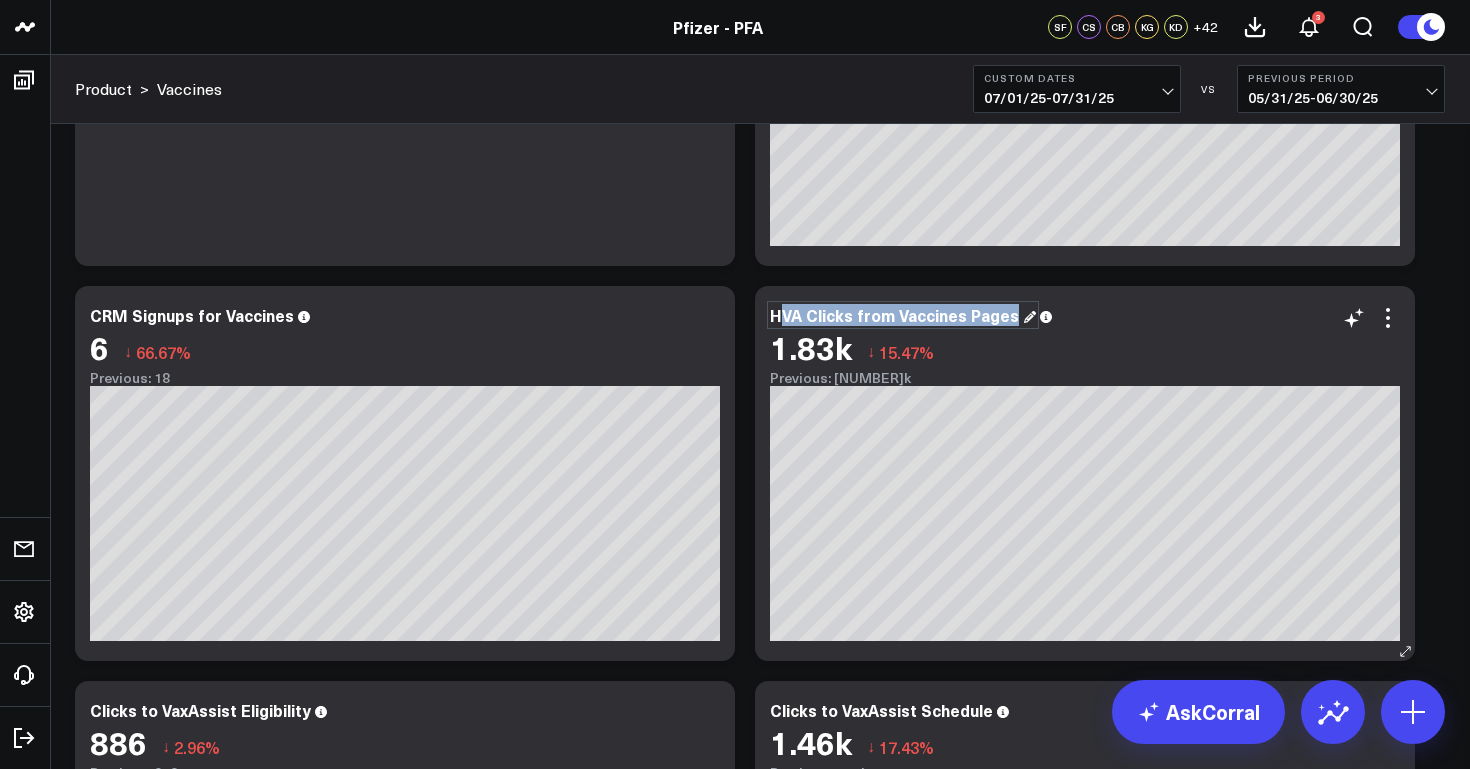 drag, startPoint x: 1017, startPoint y: 314, endPoint x: 784, endPoint y: 318, distance: 233.03433 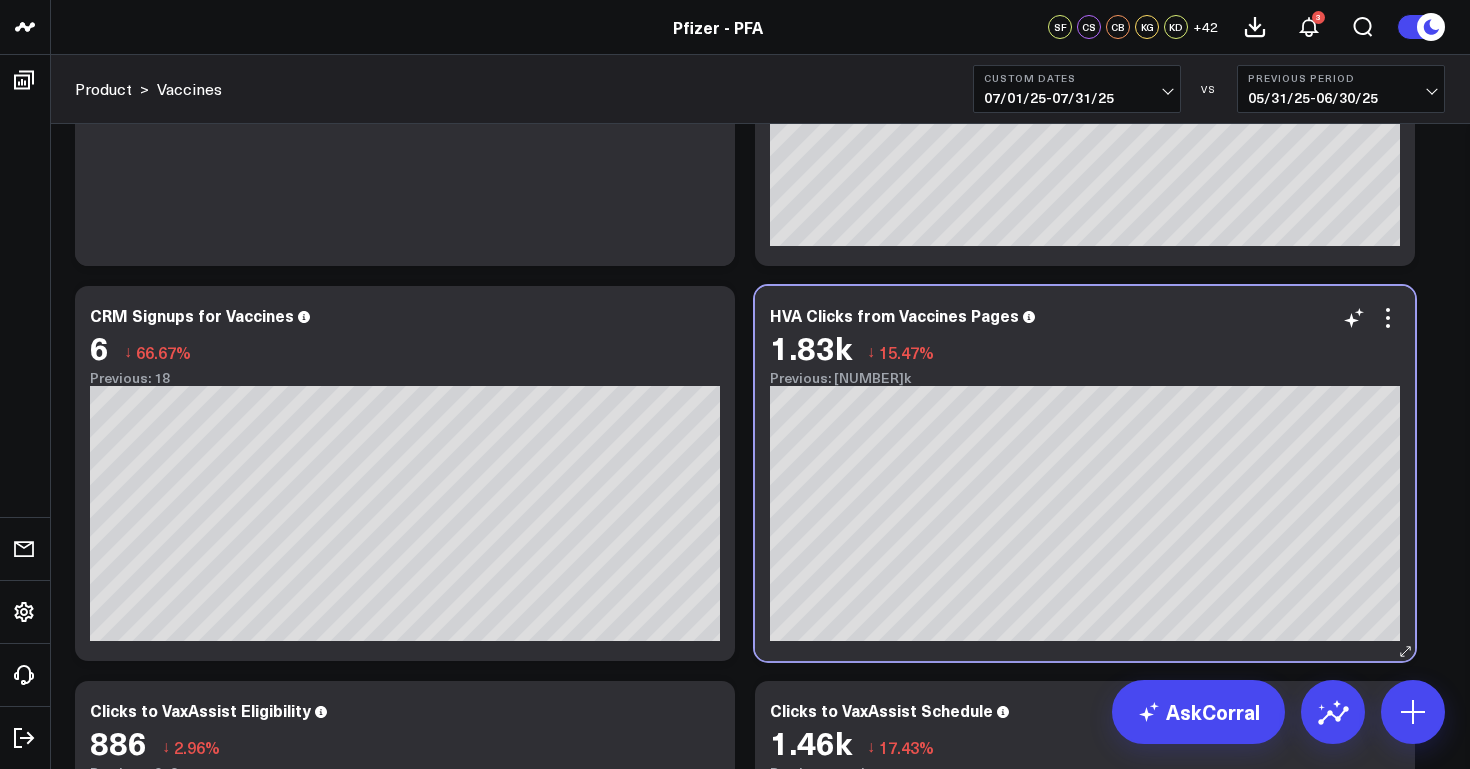 click on "1.83k ↓   15.47%" at bounding box center [1085, 347] 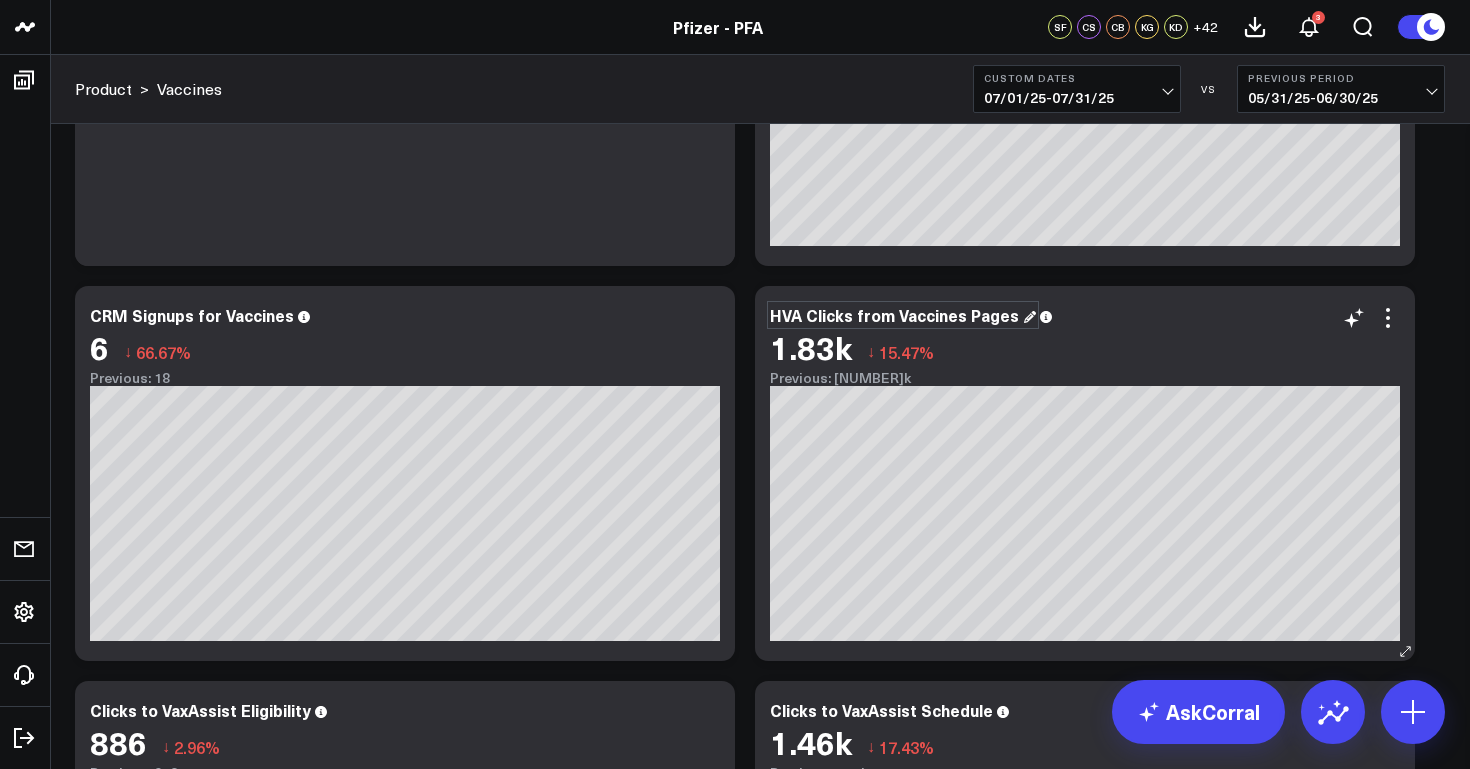 click on "HVA Clicks from Vaccines Pages" at bounding box center (903, 315) 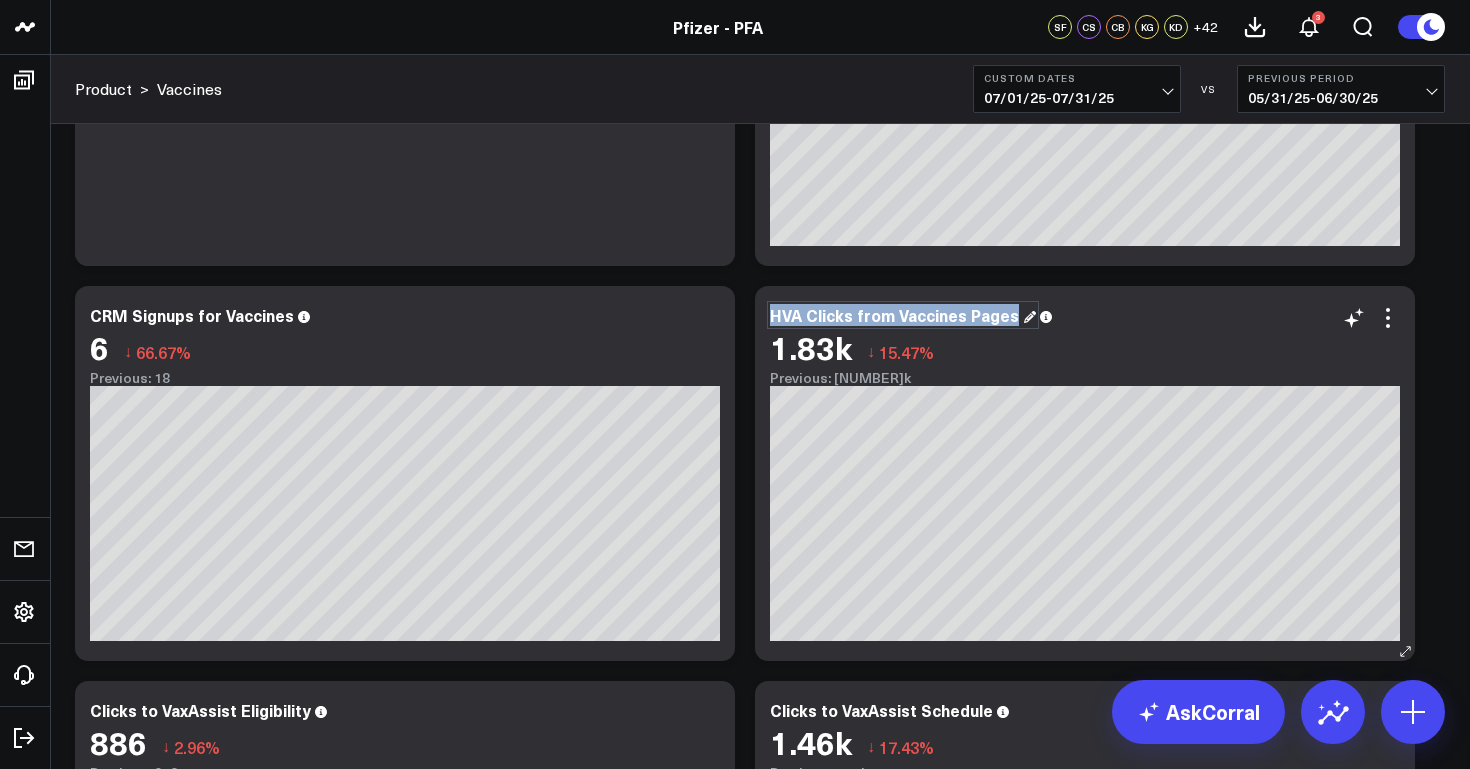drag, startPoint x: 1012, startPoint y: 317, endPoint x: 773, endPoint y: 323, distance: 239.0753 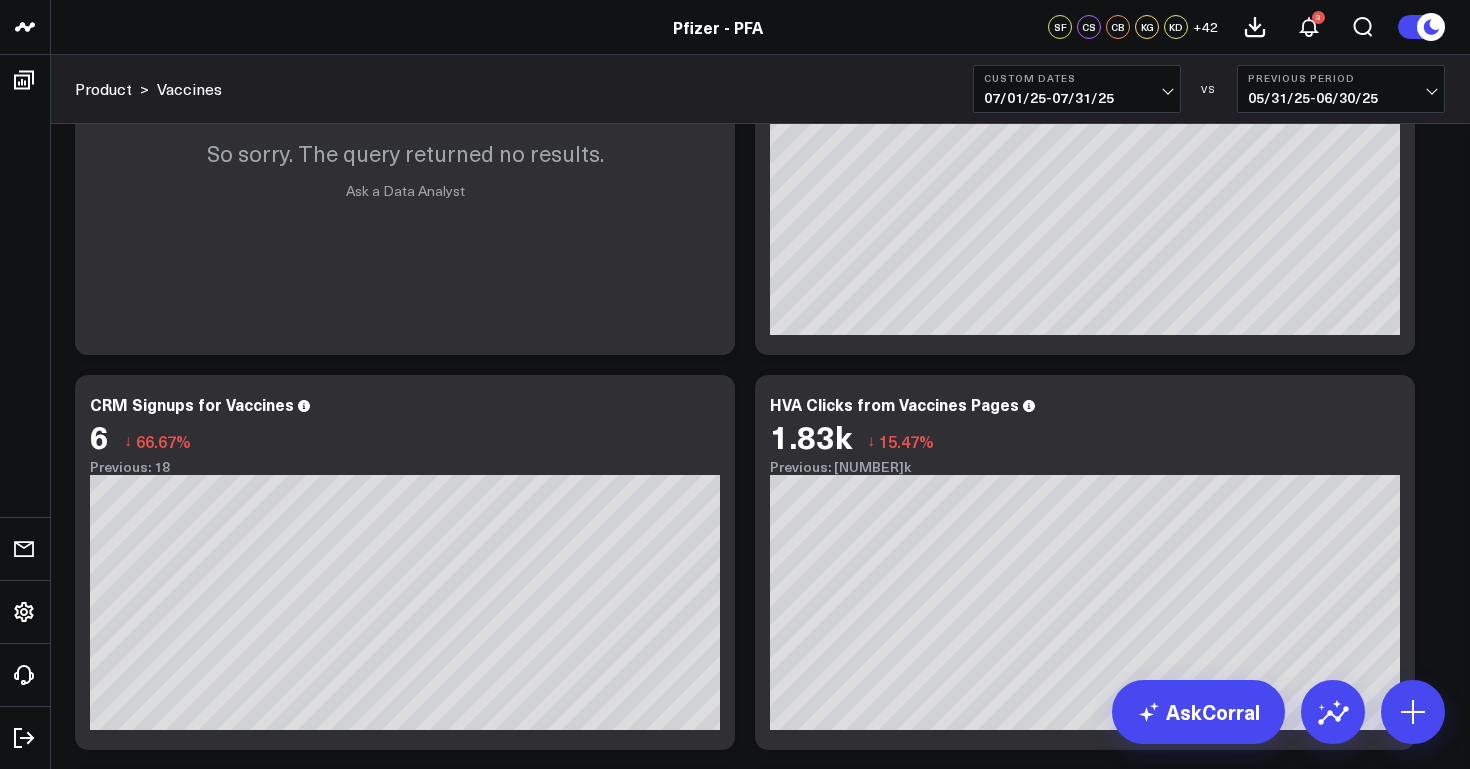 scroll, scrollTop: 723, scrollLeft: 0, axis: vertical 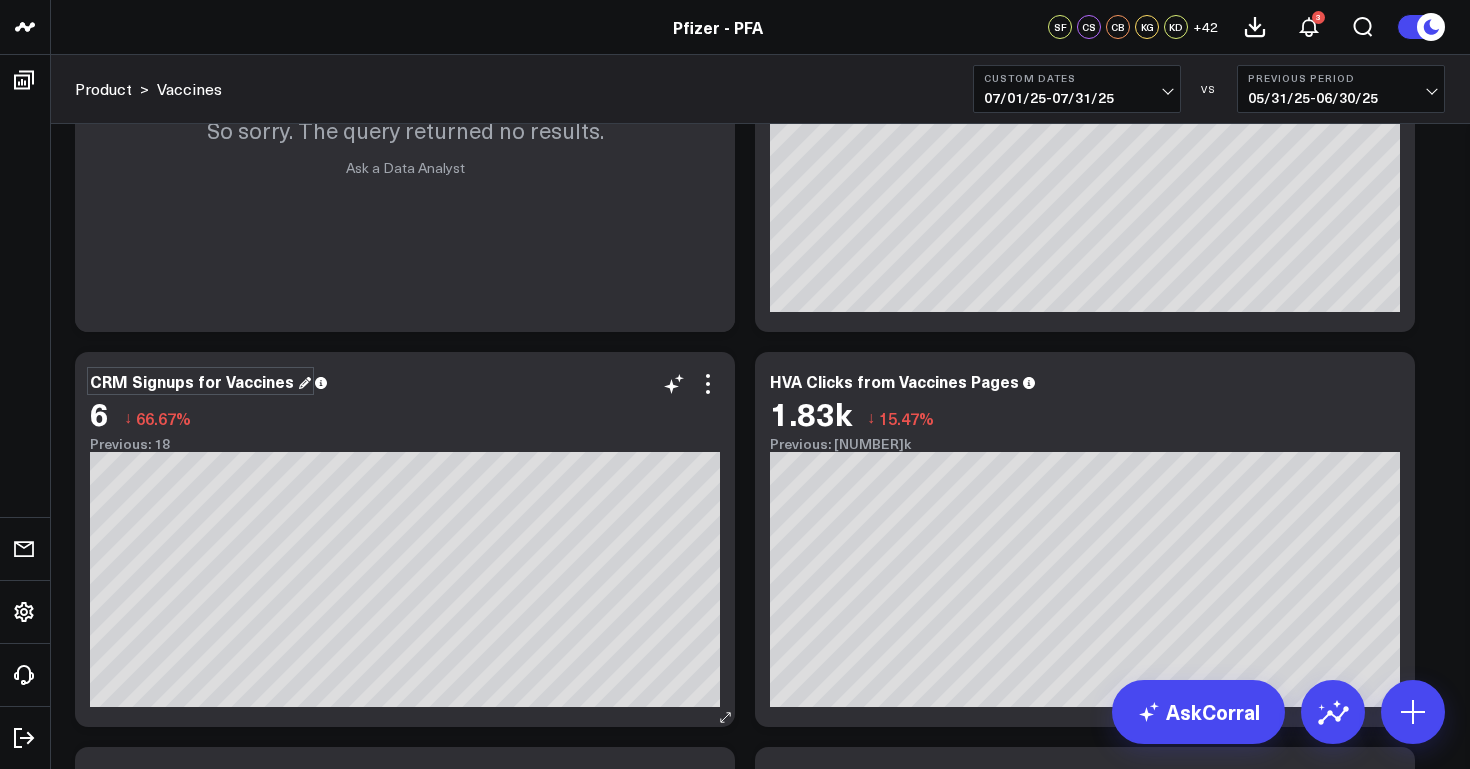 click on "CRM Signups for Vaccines" at bounding box center [200, 381] 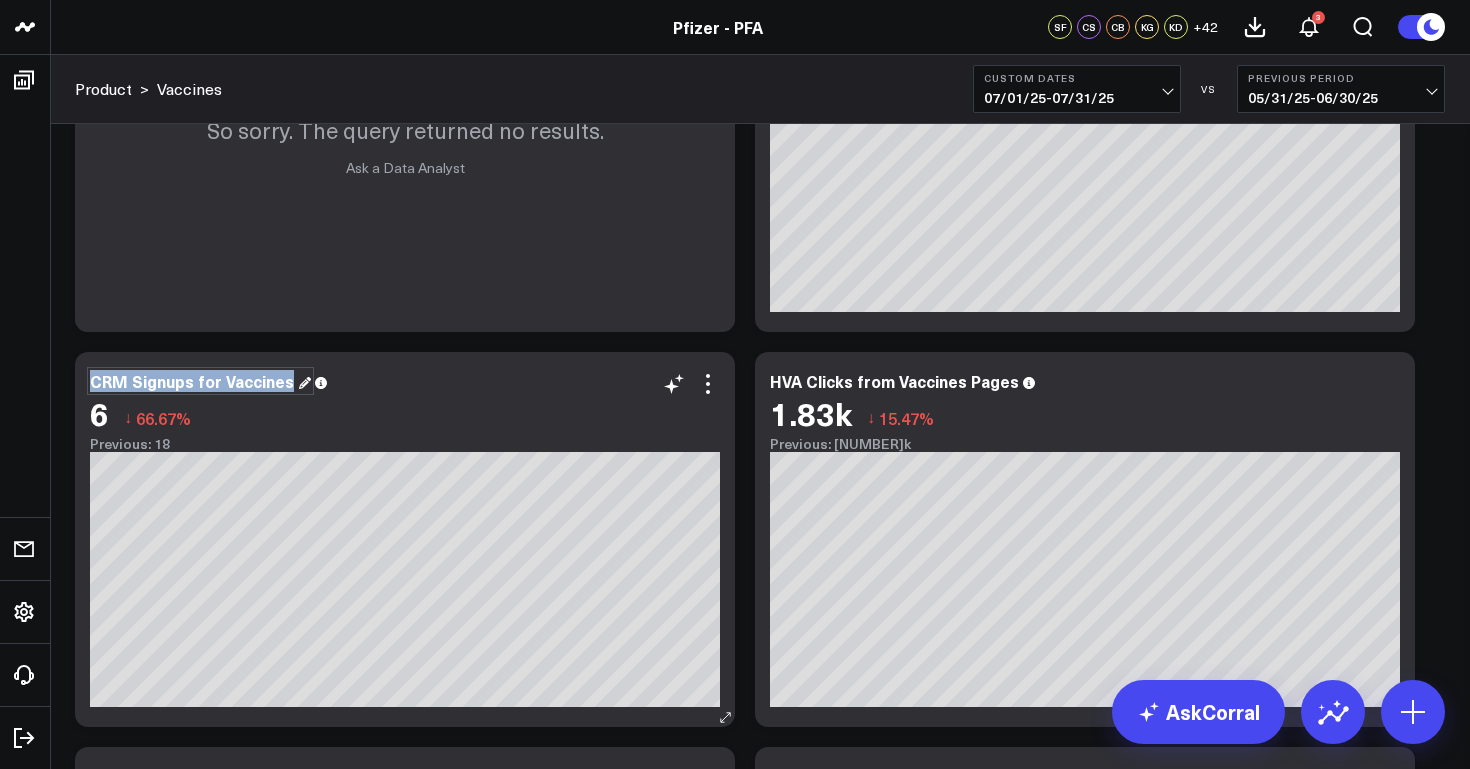 drag, startPoint x: 288, startPoint y: 383, endPoint x: 86, endPoint y: 388, distance: 202.06187 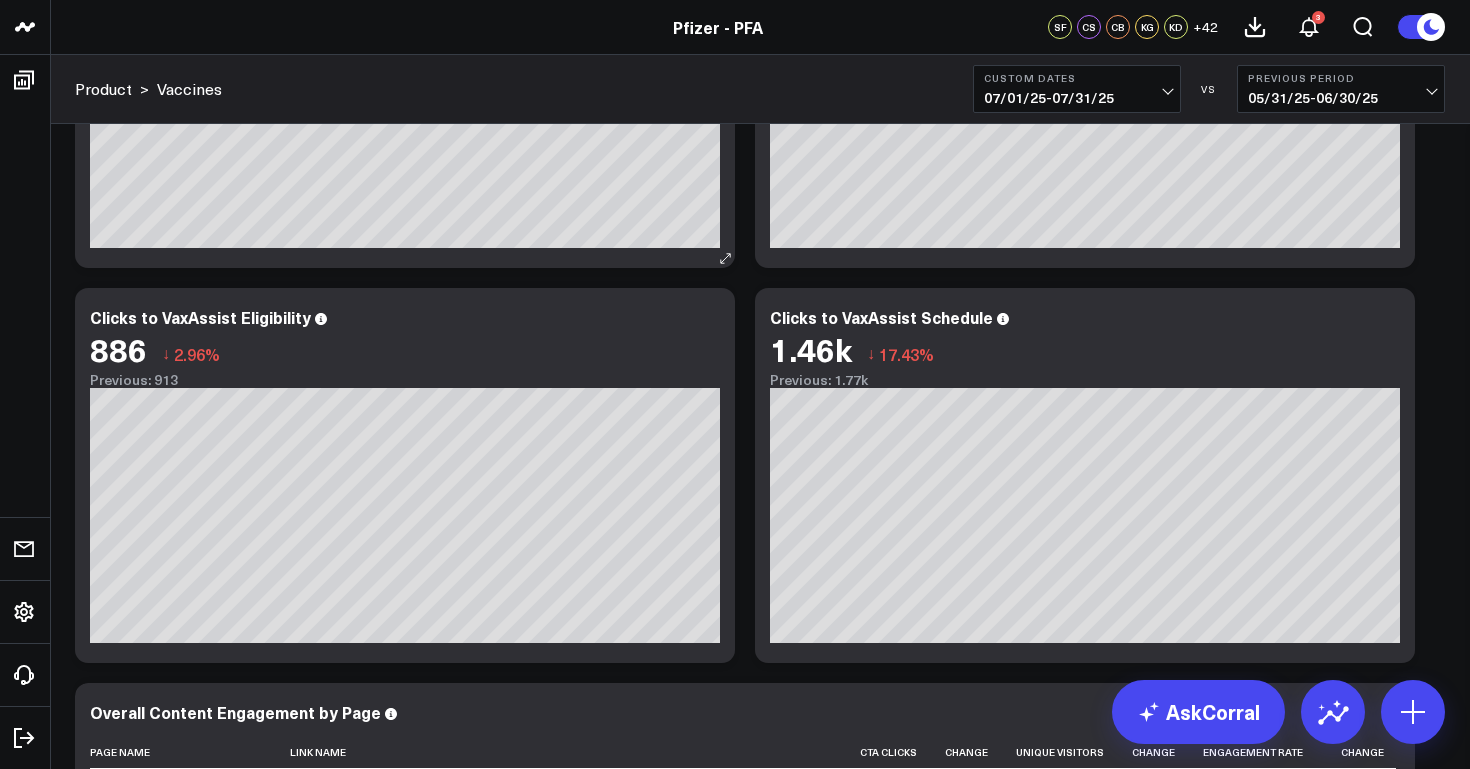 scroll, scrollTop: 1218, scrollLeft: 0, axis: vertical 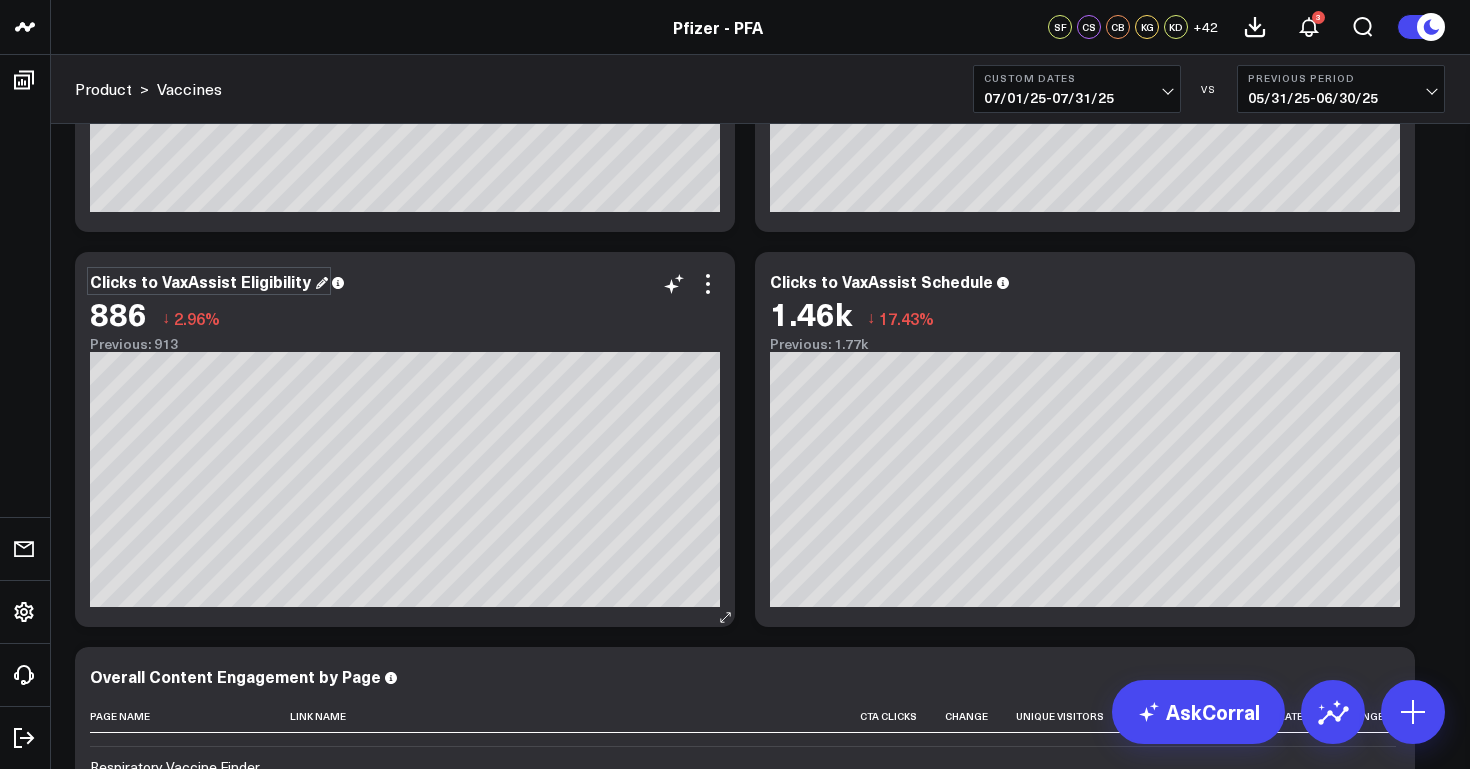 click on "Clicks to VaxAssist Eligibility" at bounding box center (209, 281) 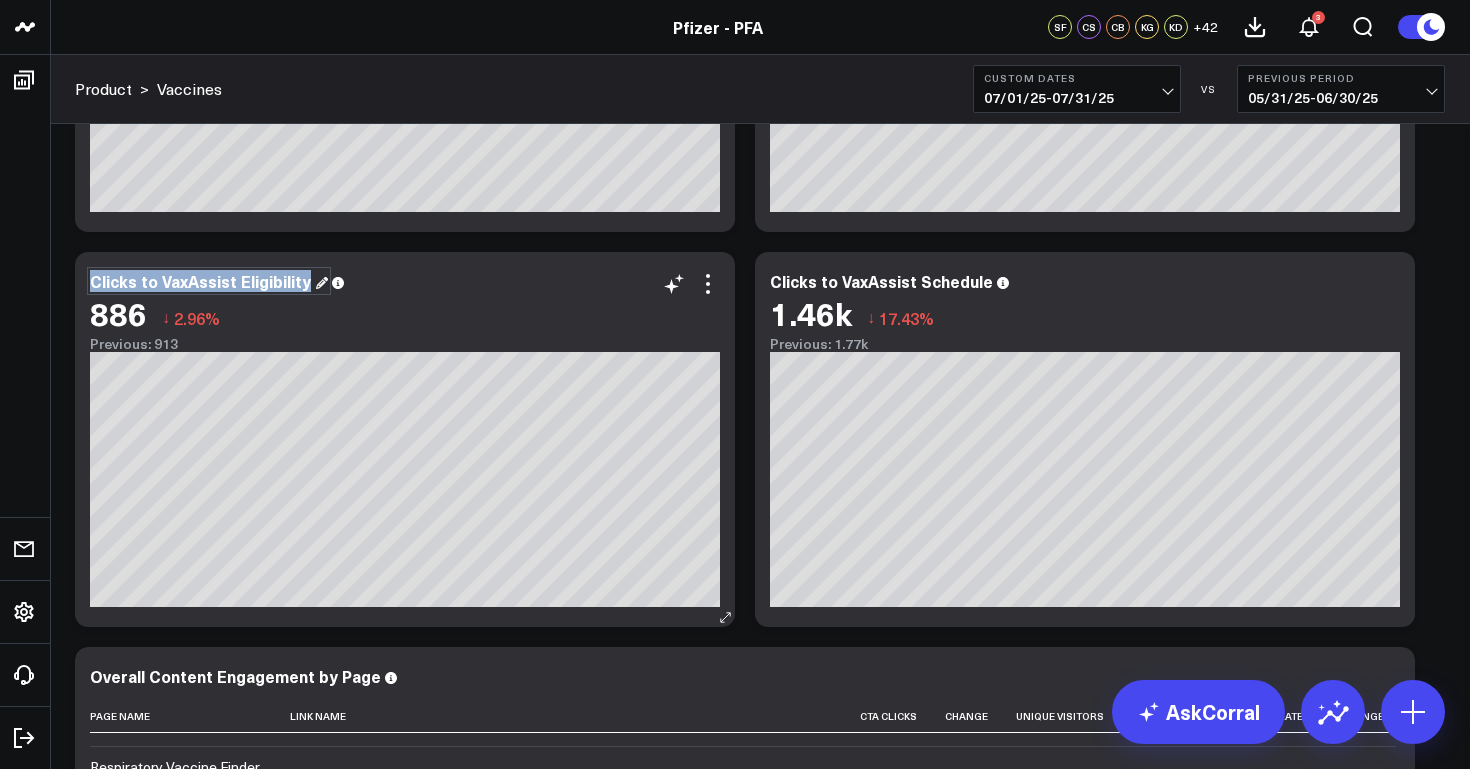 drag, startPoint x: 307, startPoint y: 282, endPoint x: 87, endPoint y: 282, distance: 220 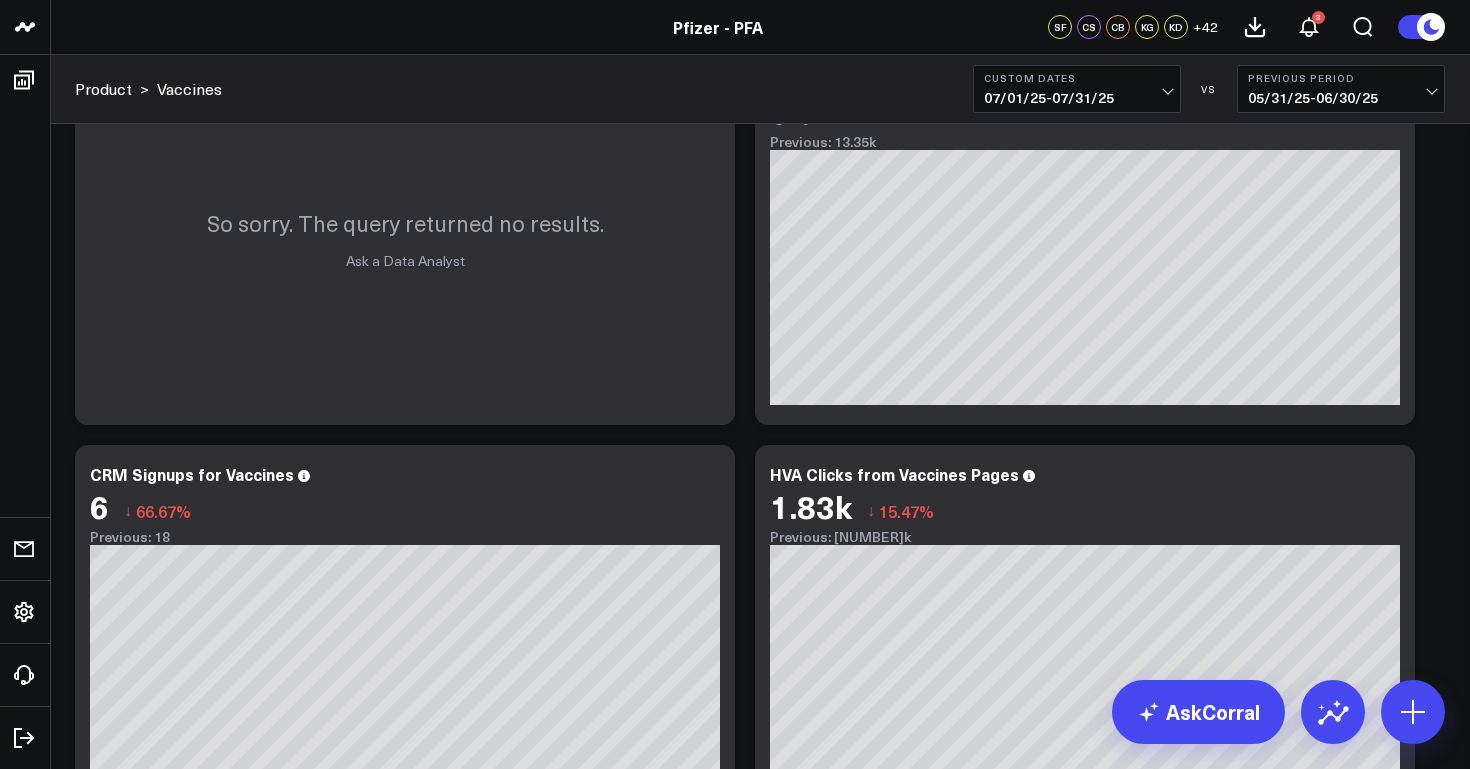 scroll, scrollTop: 0, scrollLeft: 0, axis: both 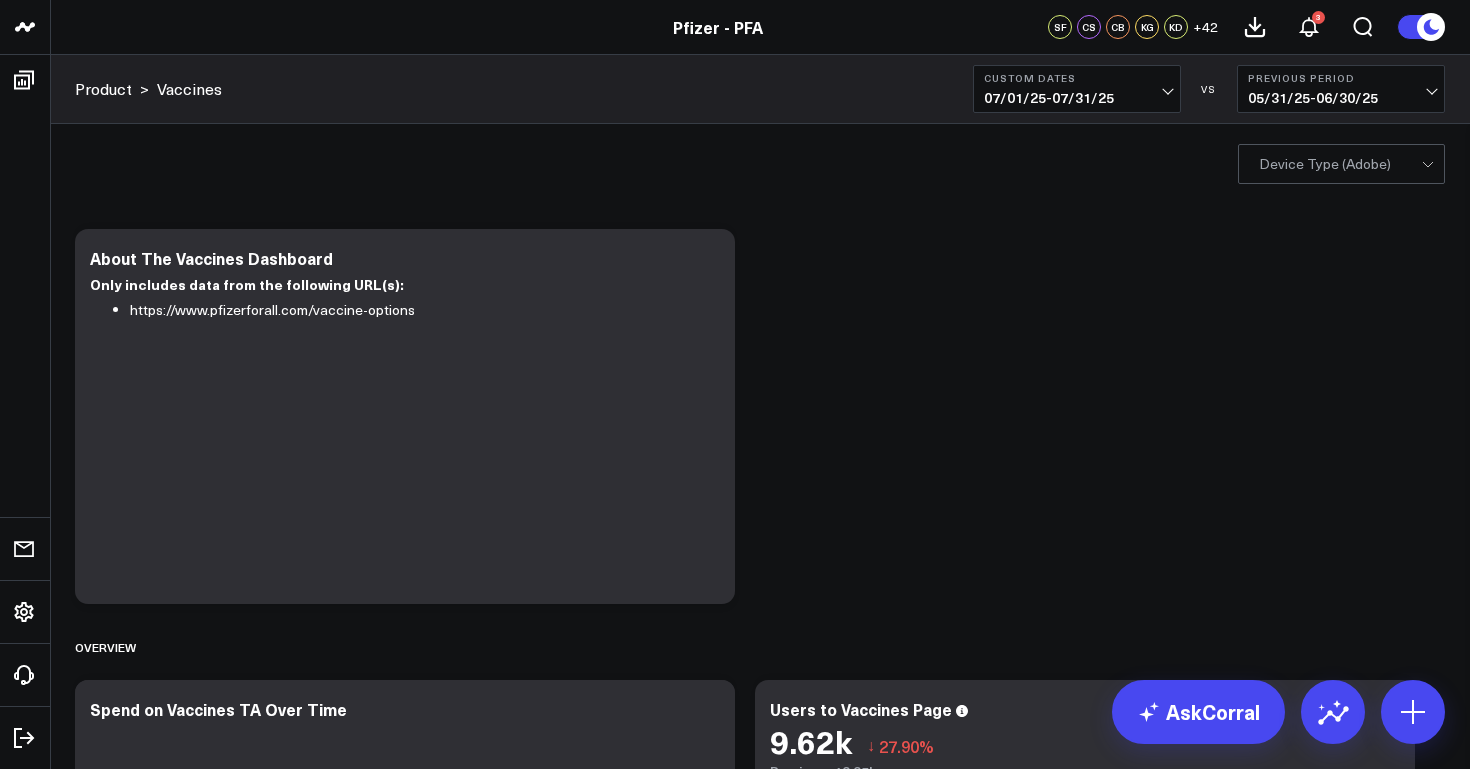 click on "Modify via AI Copy link to widget Ask support Remove Create linked copy Executive Summary Product Release Spotlight Product Summary OKRs 5.2 Release OKRs Homepage Health Questionnaires COVID-19 / Respiratory Menopause Migraine mTOQ Vaccines Prescription Savings Optimizations (WIP) Education Articles Media Performance Website Website HVA Performance Site Experience / DXA Telehealth & Pharmacy Prescription Delivery - Alto Telehealth - UpScript Crossix Crossix Visitor Profiles Crossix Conversion Events Essence Data Freshness Duplicate to Executive Summary Product Release Spotlight Product Summary OKRs 5.2 Release OKRs Homepage Health Questionnaires COVID-19 / Respiratory Menopause Migraine mTOQ Vaccines Prescription Savings Optimizations (WIP) Education Articles Media Performance Website Website HVA Performance Site Experience / DXA Telehealth & Pharmacy Prescription Delivery - Alto Telehealth - UpScript Crossix Crossix Visitor Profiles Crossix Conversion Events Essence Data Freshness Move to Executive Summary" at bounding box center (760, 2701) 